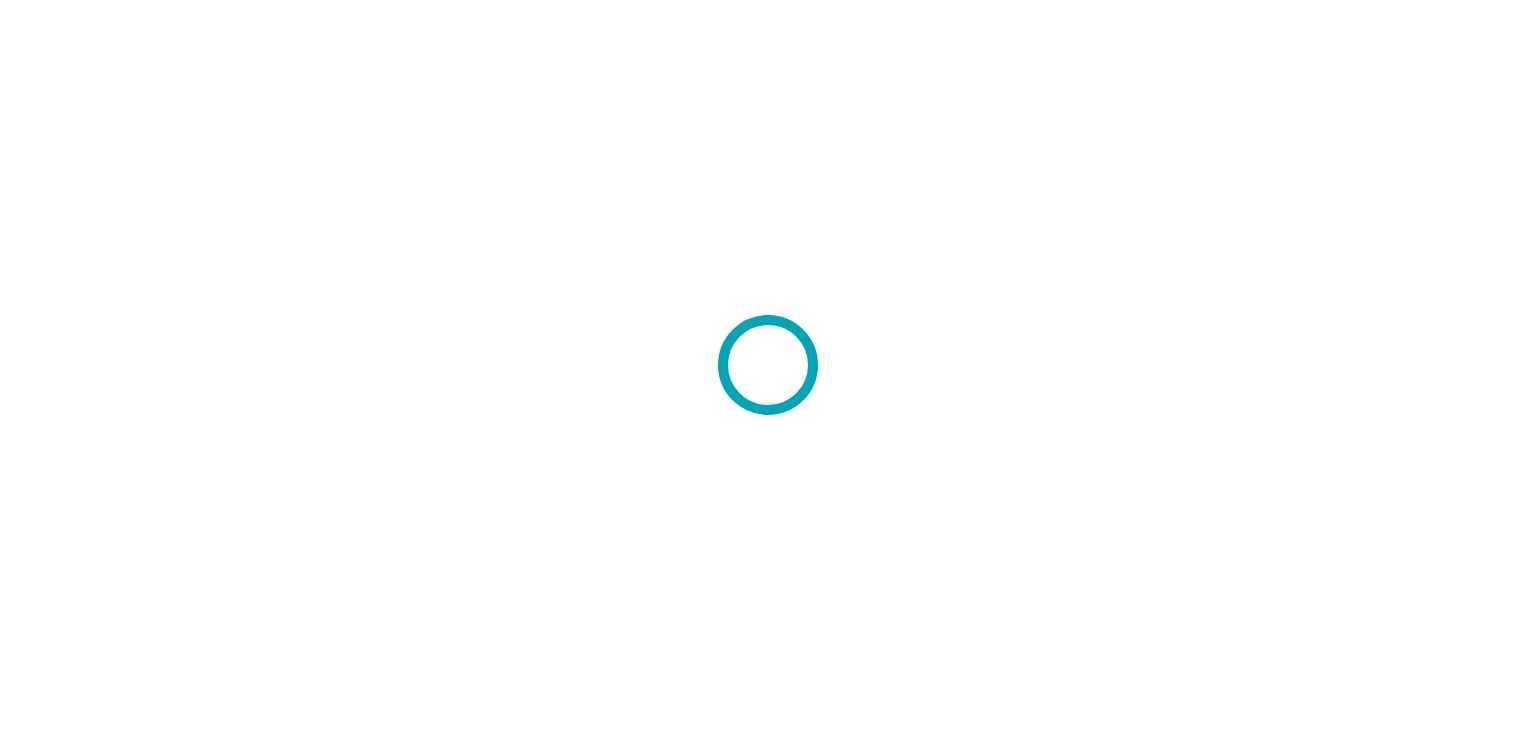 scroll, scrollTop: 0, scrollLeft: 0, axis: both 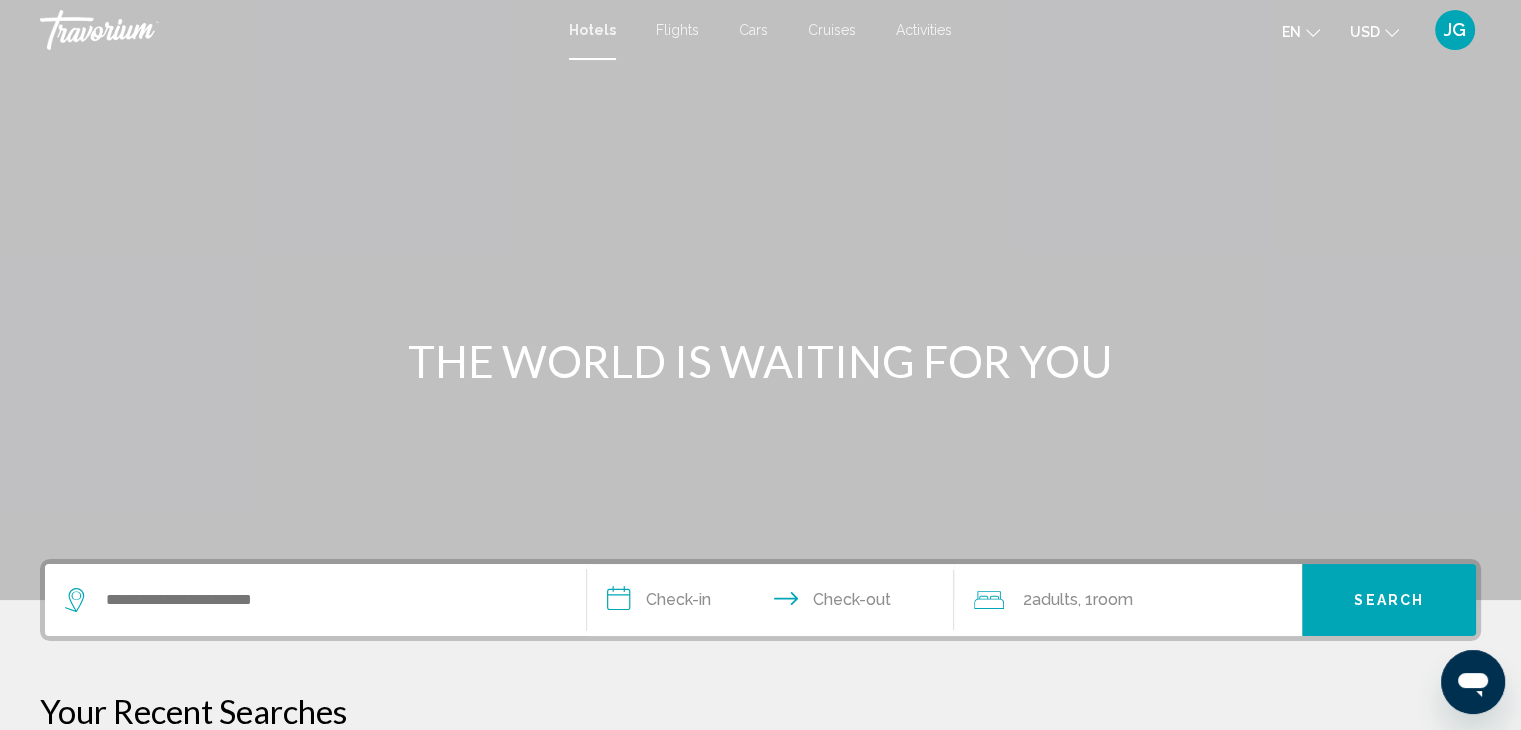 click on "Cars" at bounding box center (753, 30) 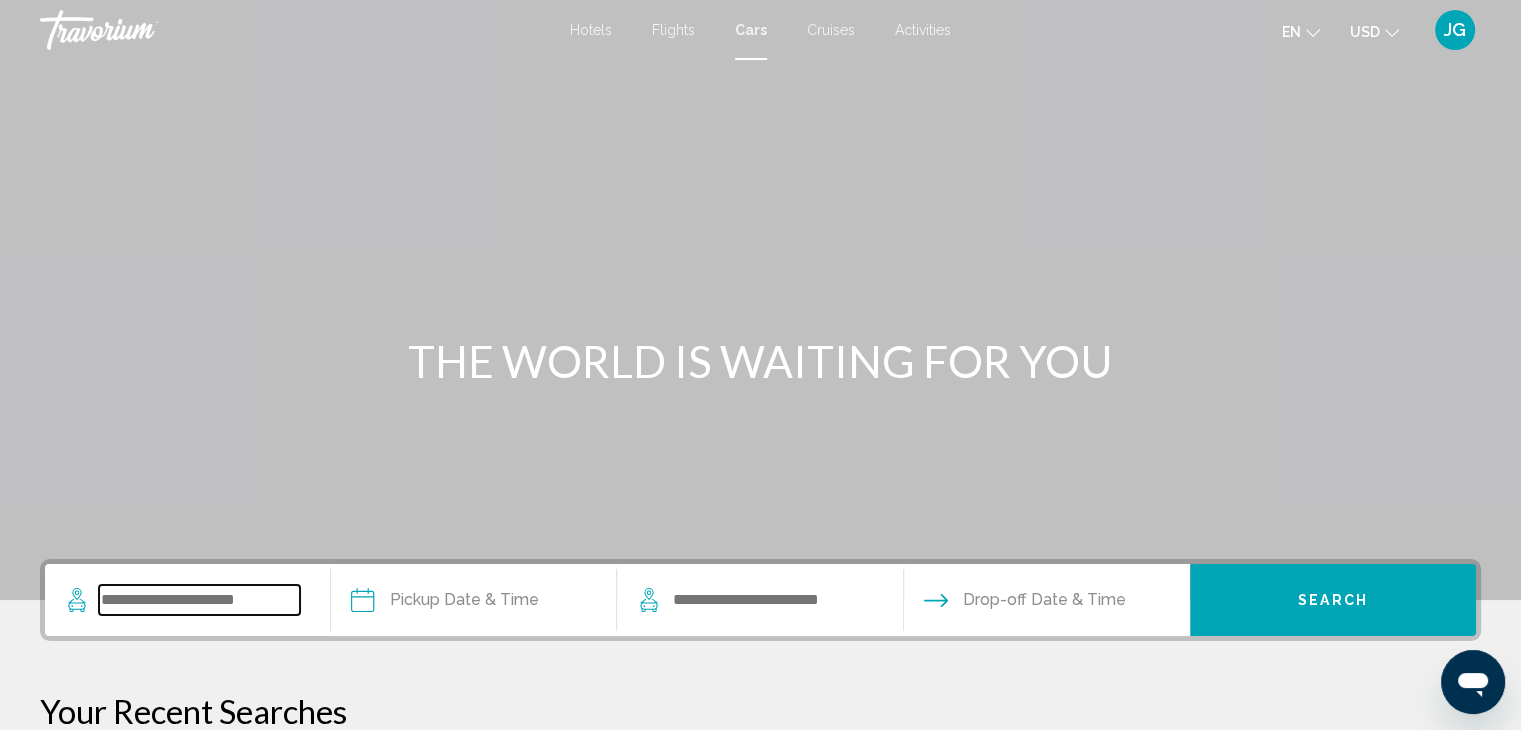 click at bounding box center (199, 600) 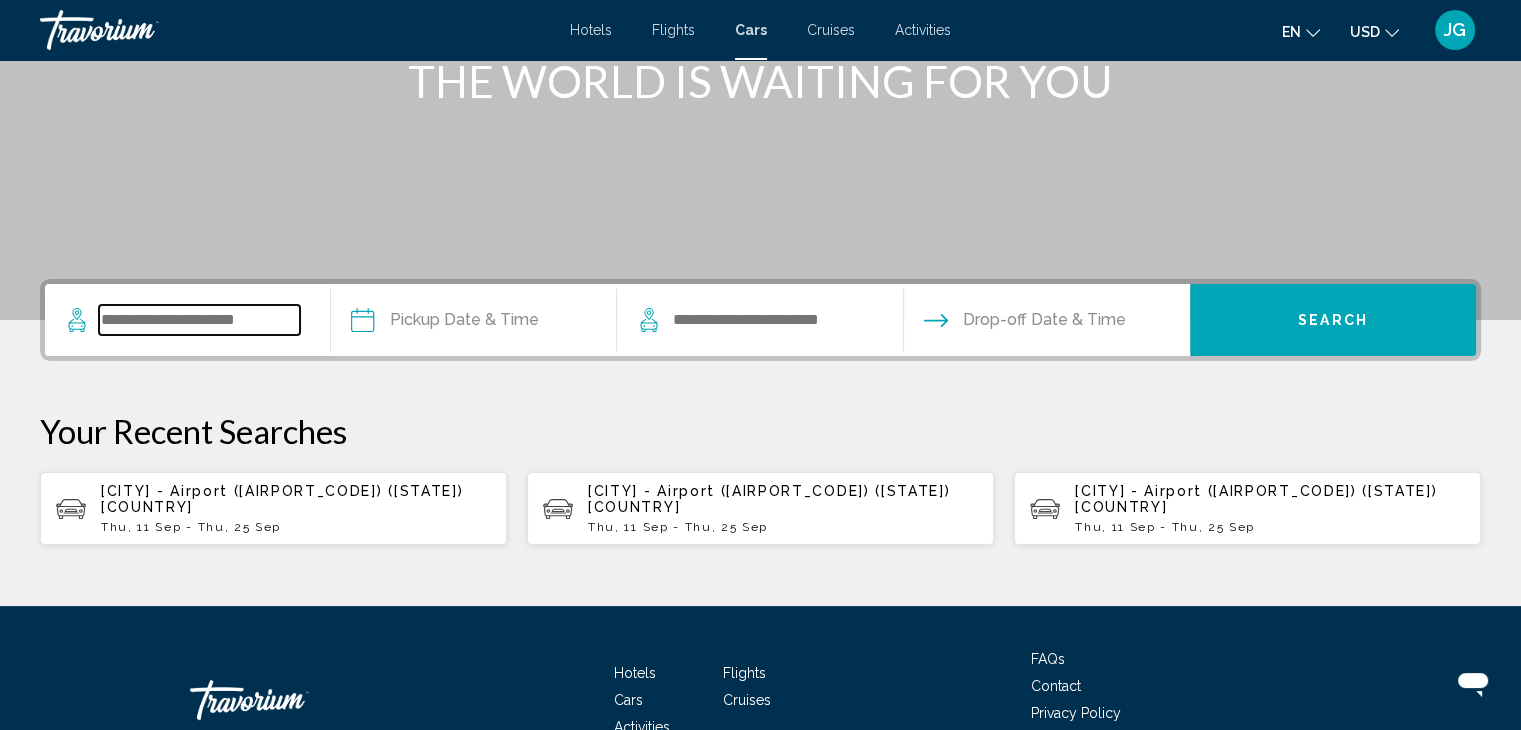 scroll, scrollTop: 384, scrollLeft: 0, axis: vertical 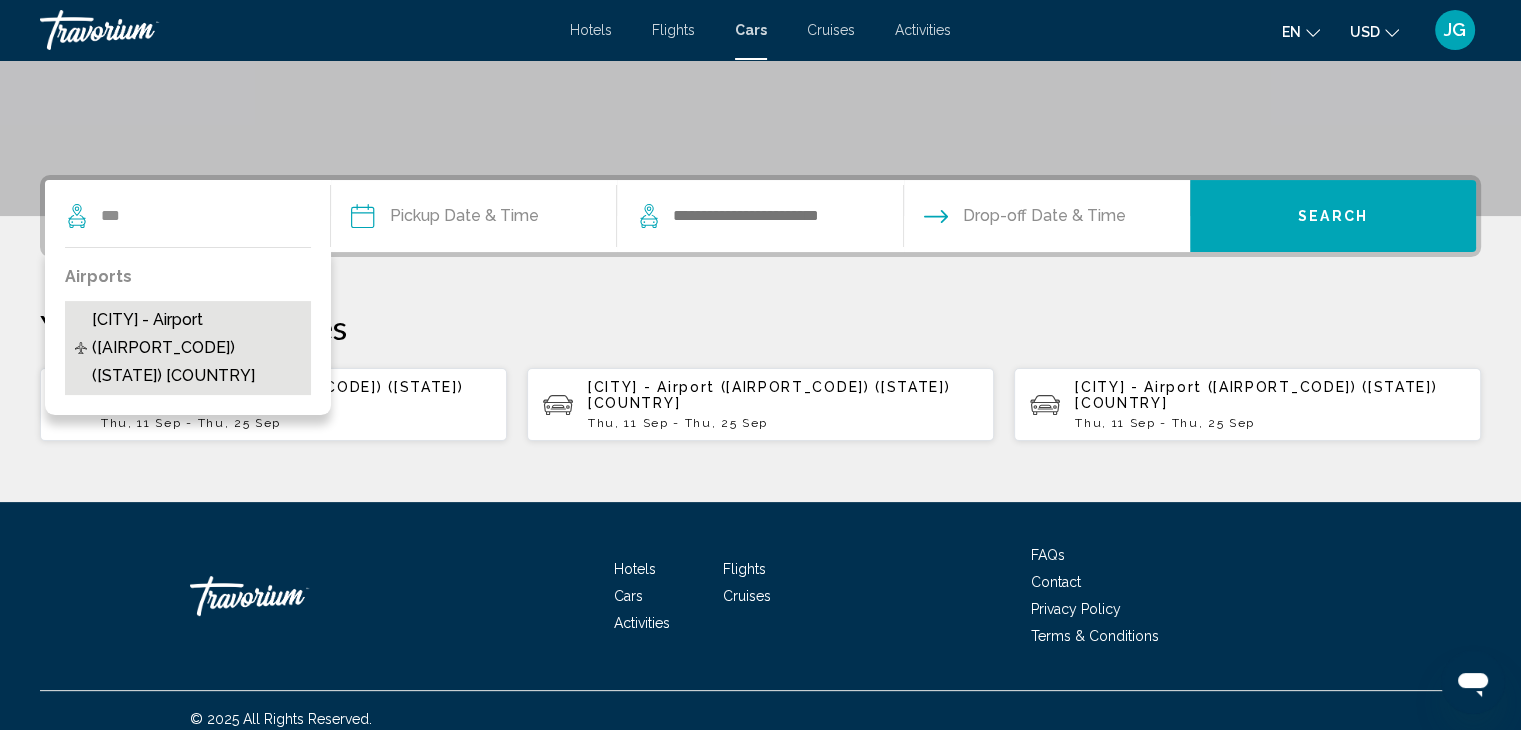 click on "[CITY] - [AIRPORT_NAME] ([STATE]) [CODE] [STATE] [COUNTRY]" at bounding box center [196, 348] 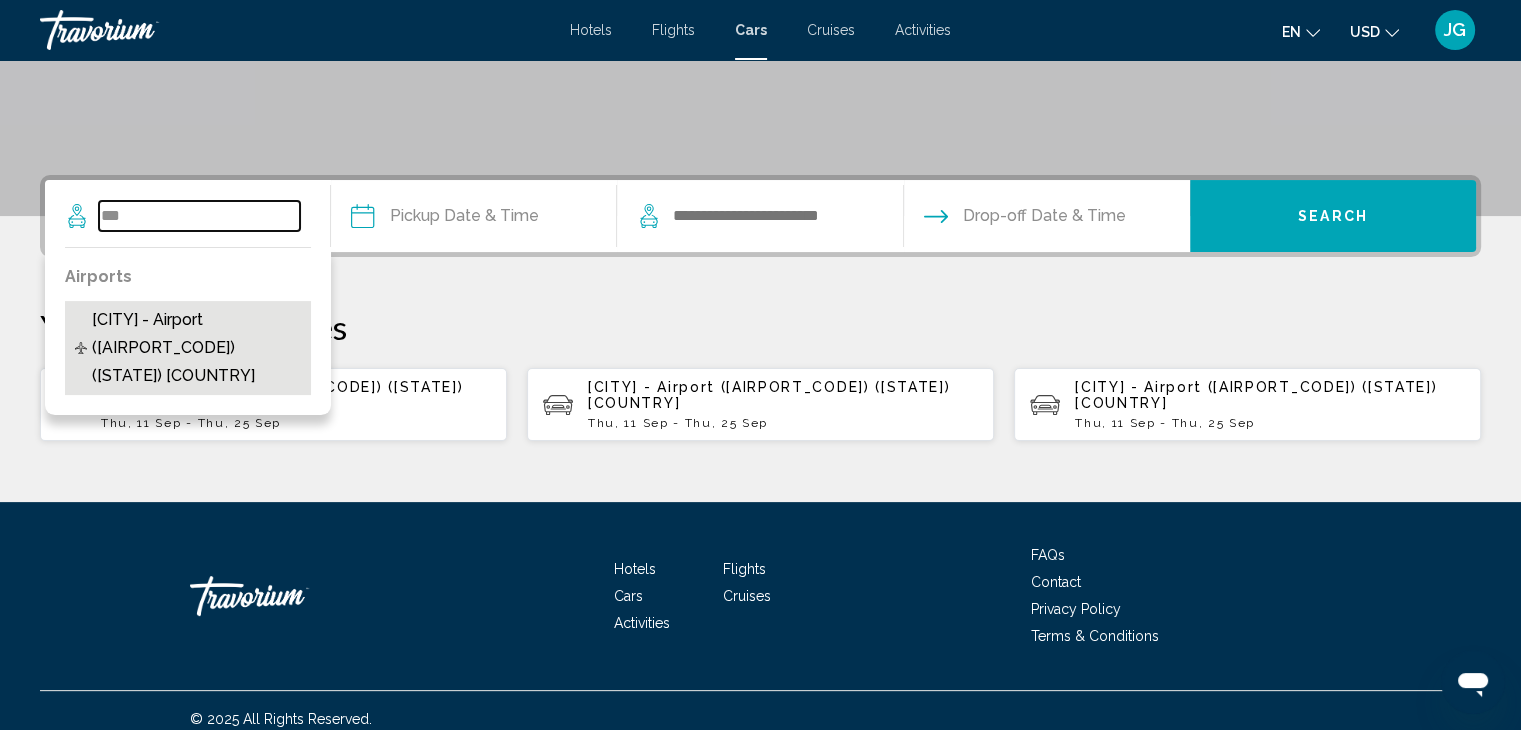 type on "**********" 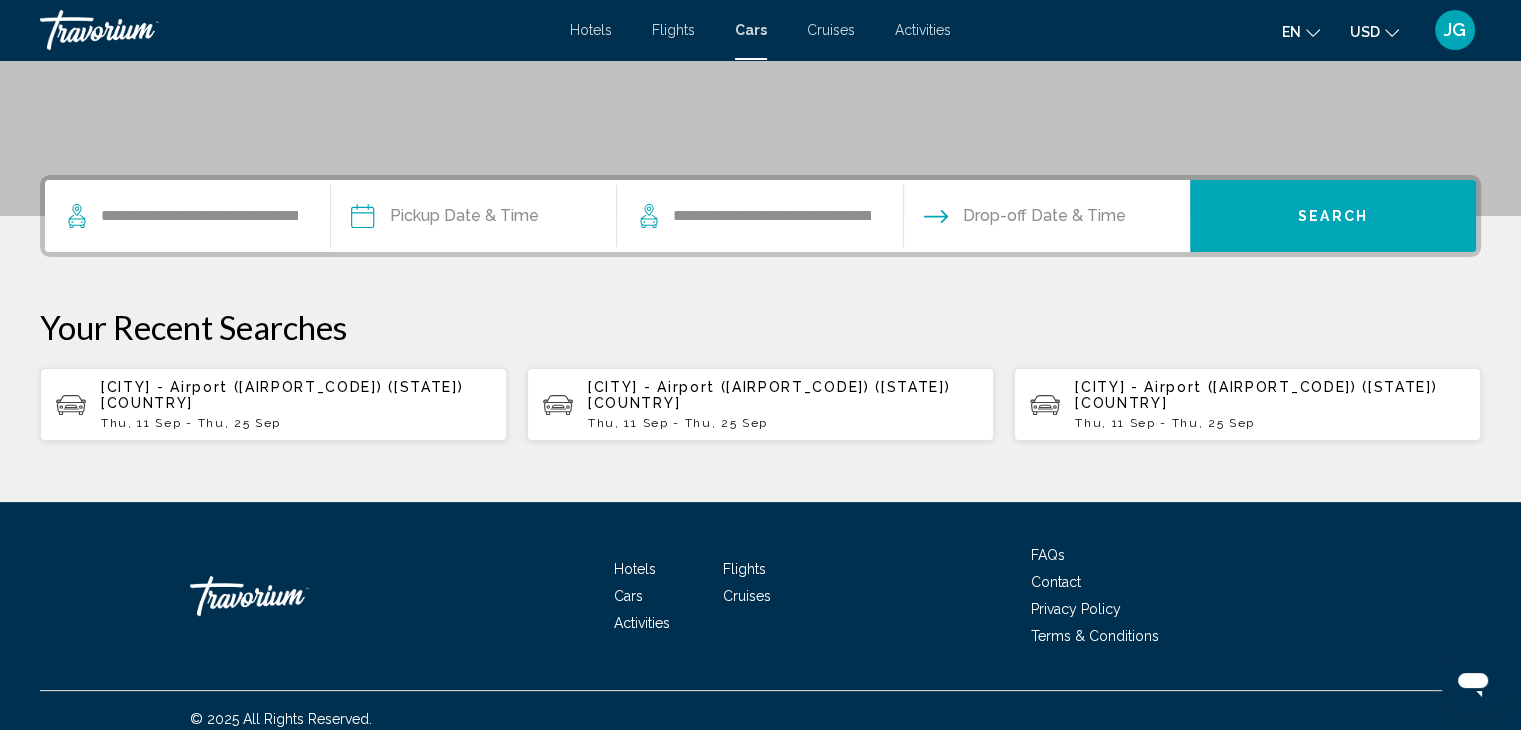 click at bounding box center (473, 219) 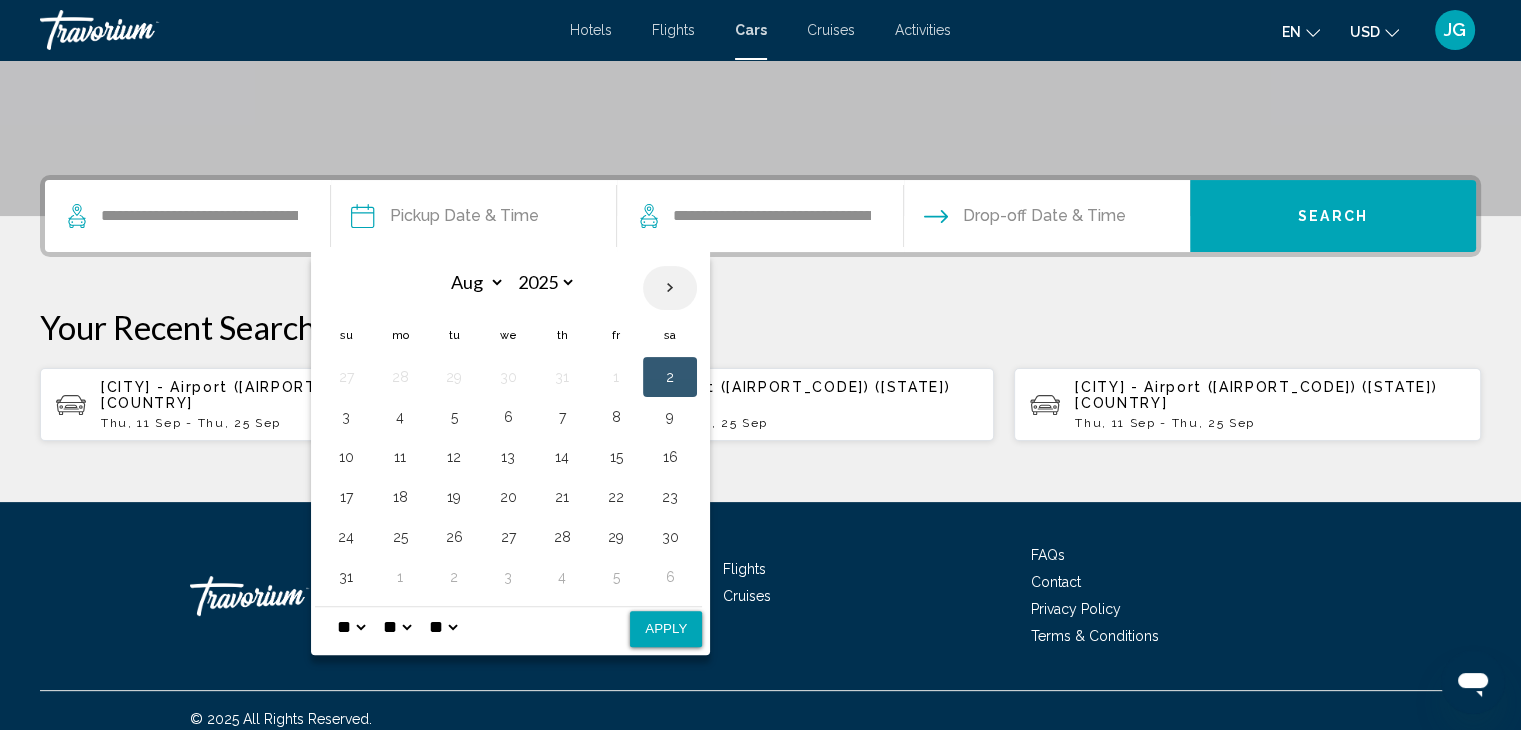 click at bounding box center (670, 288) 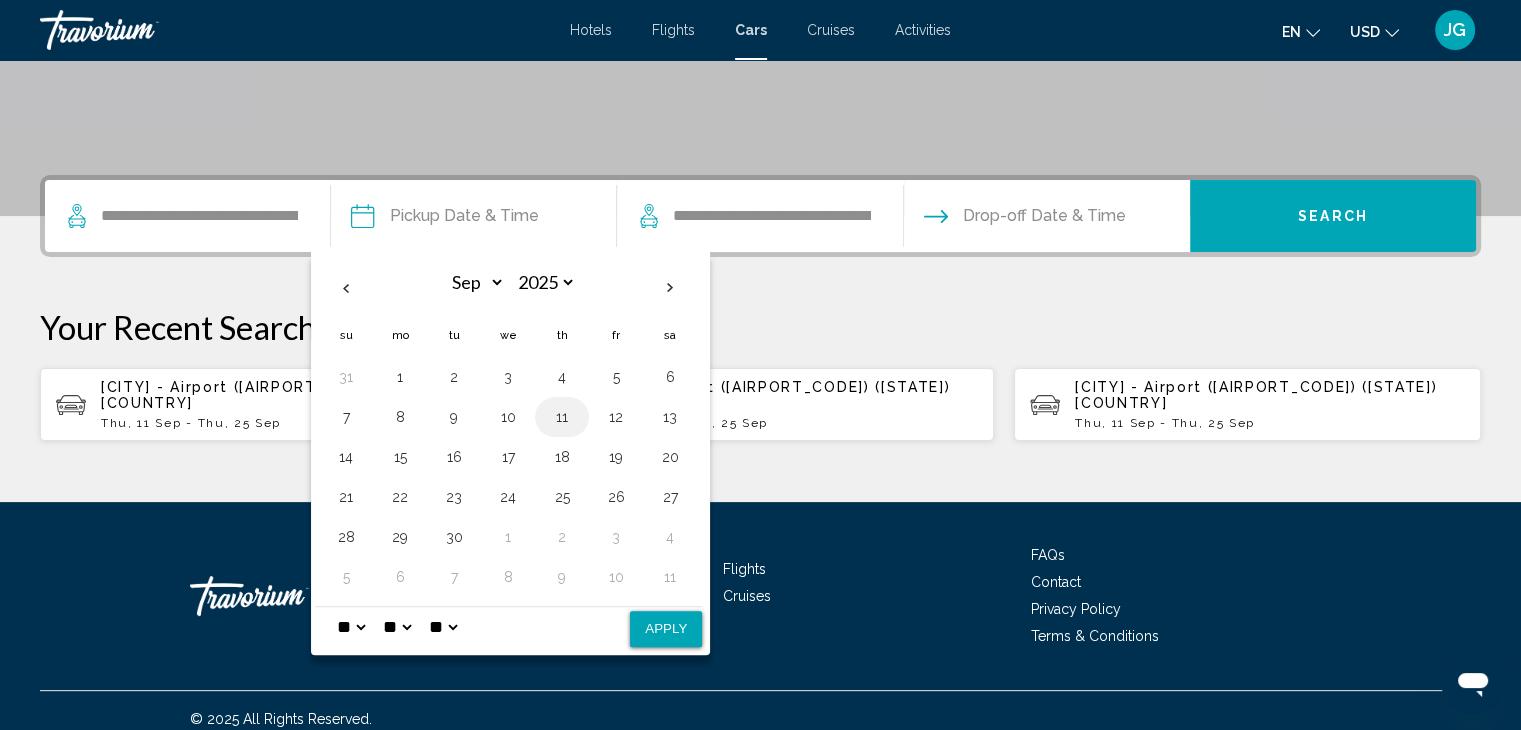 click on "11" at bounding box center (562, 417) 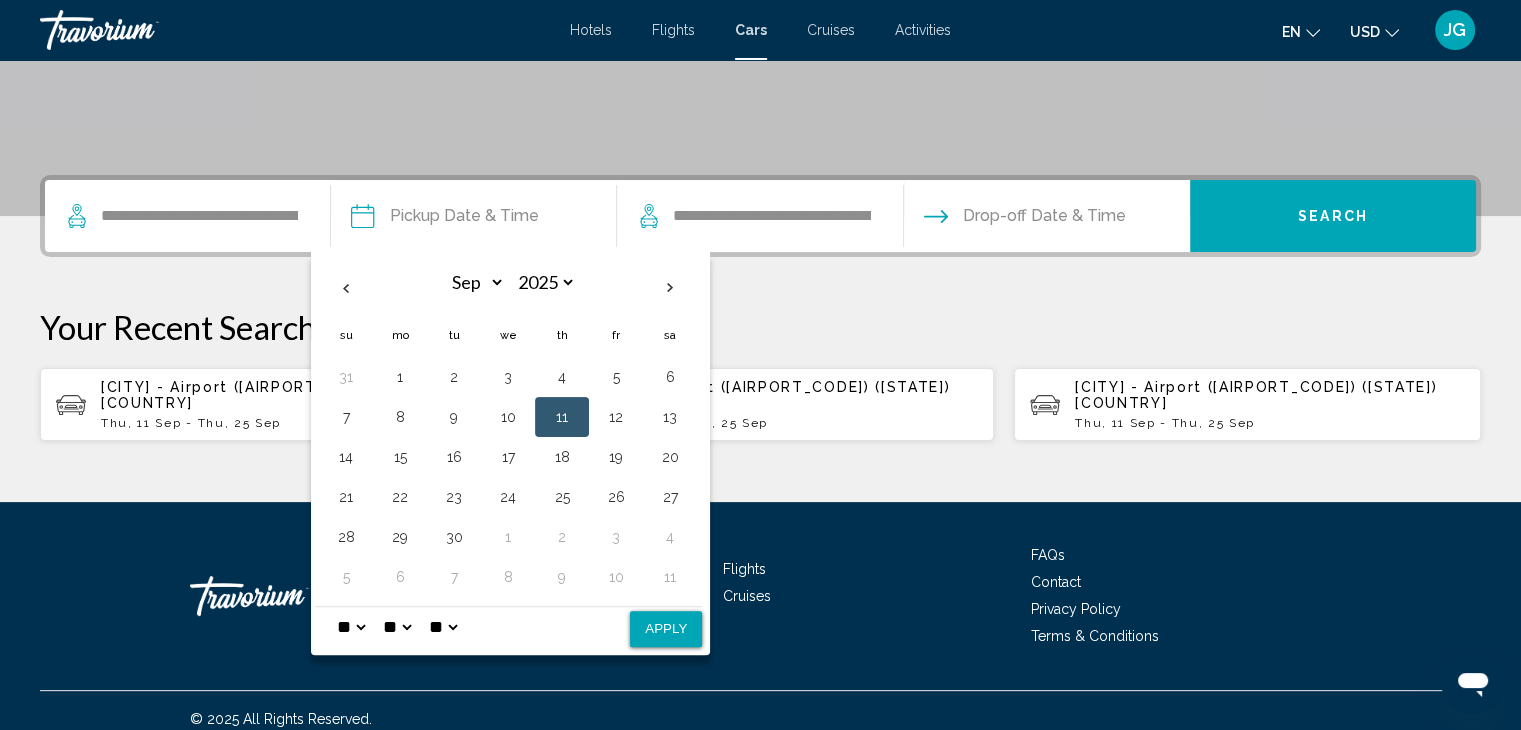 click on "Apply" at bounding box center [666, 629] 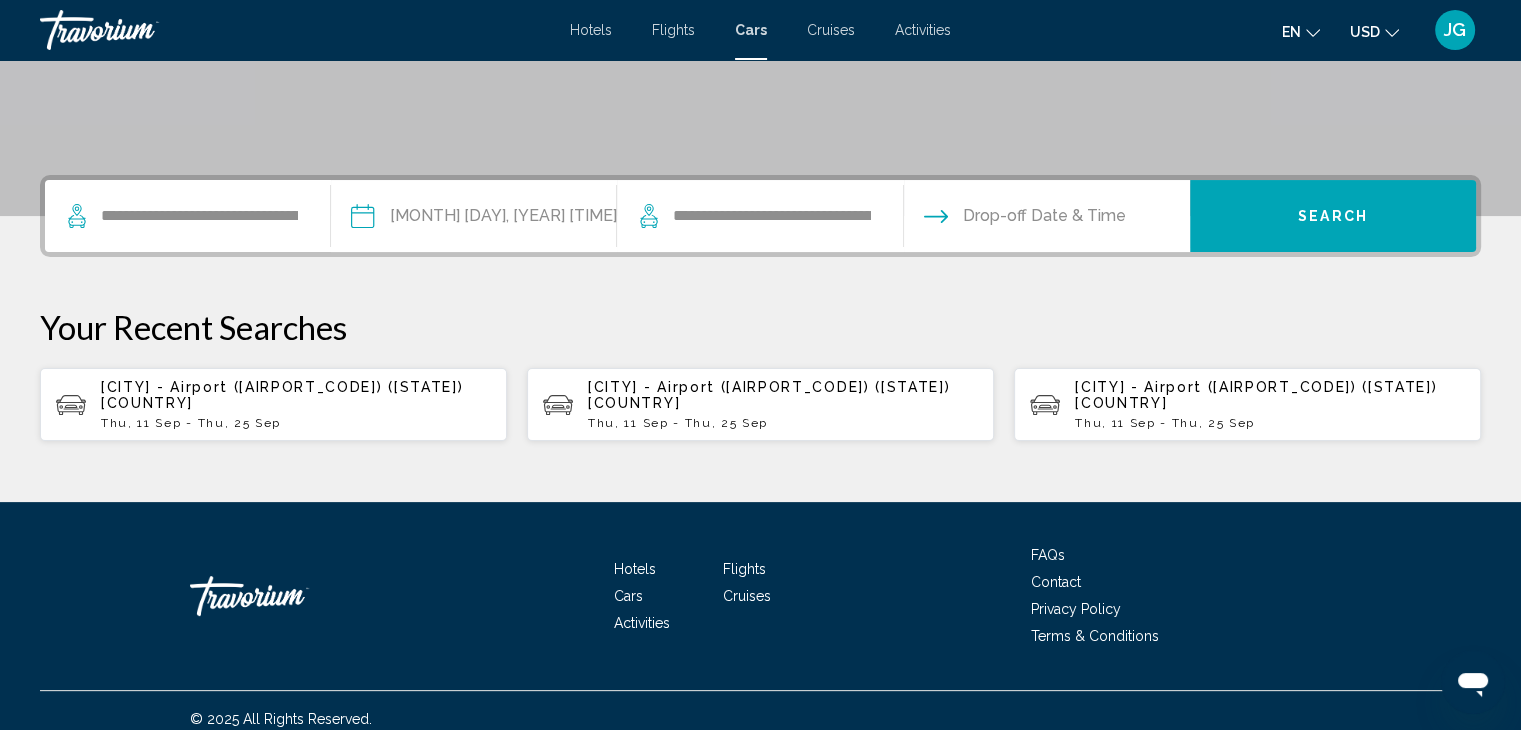 click on "**********" at bounding box center [473, 219] 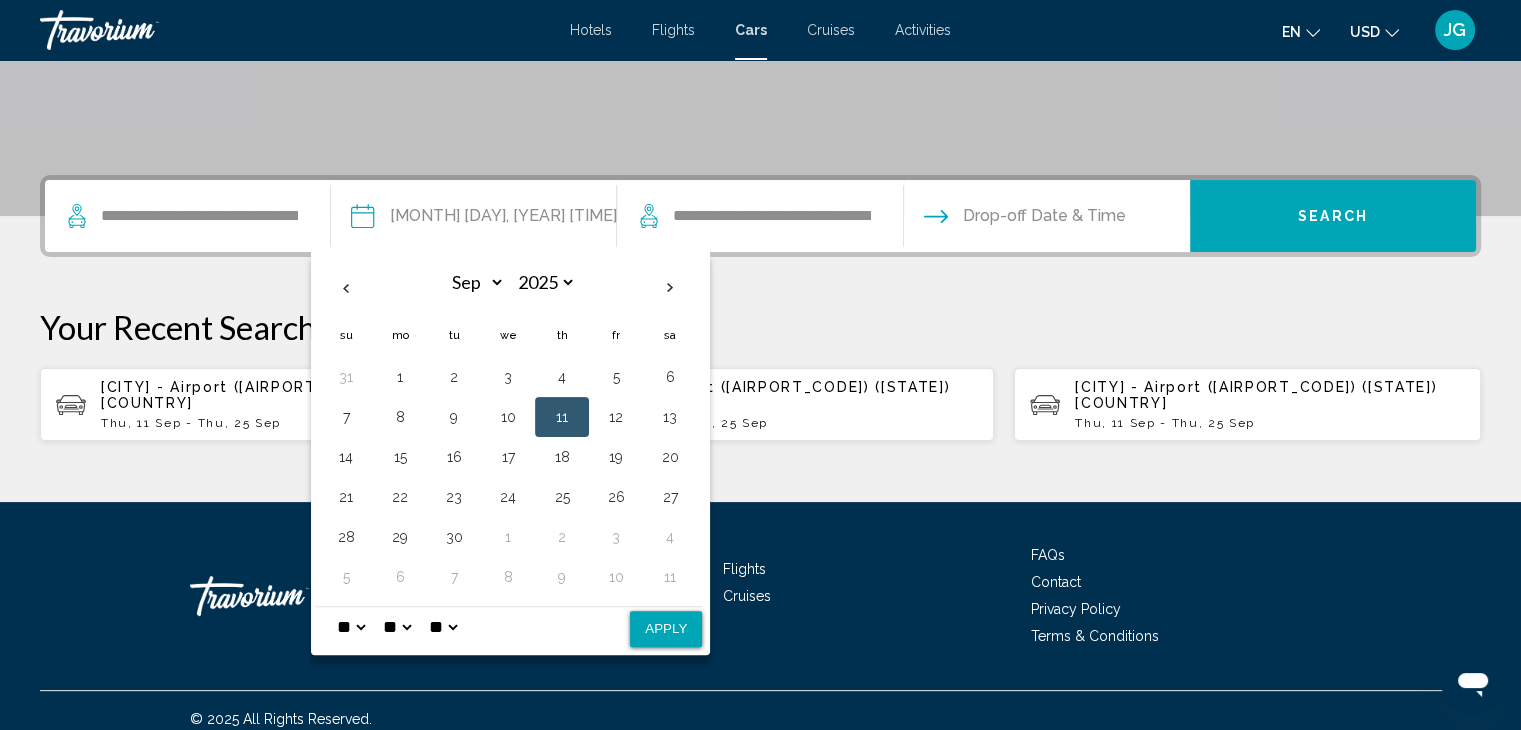 click on "* * * * * * * * * ** ** **" at bounding box center [351, 627] 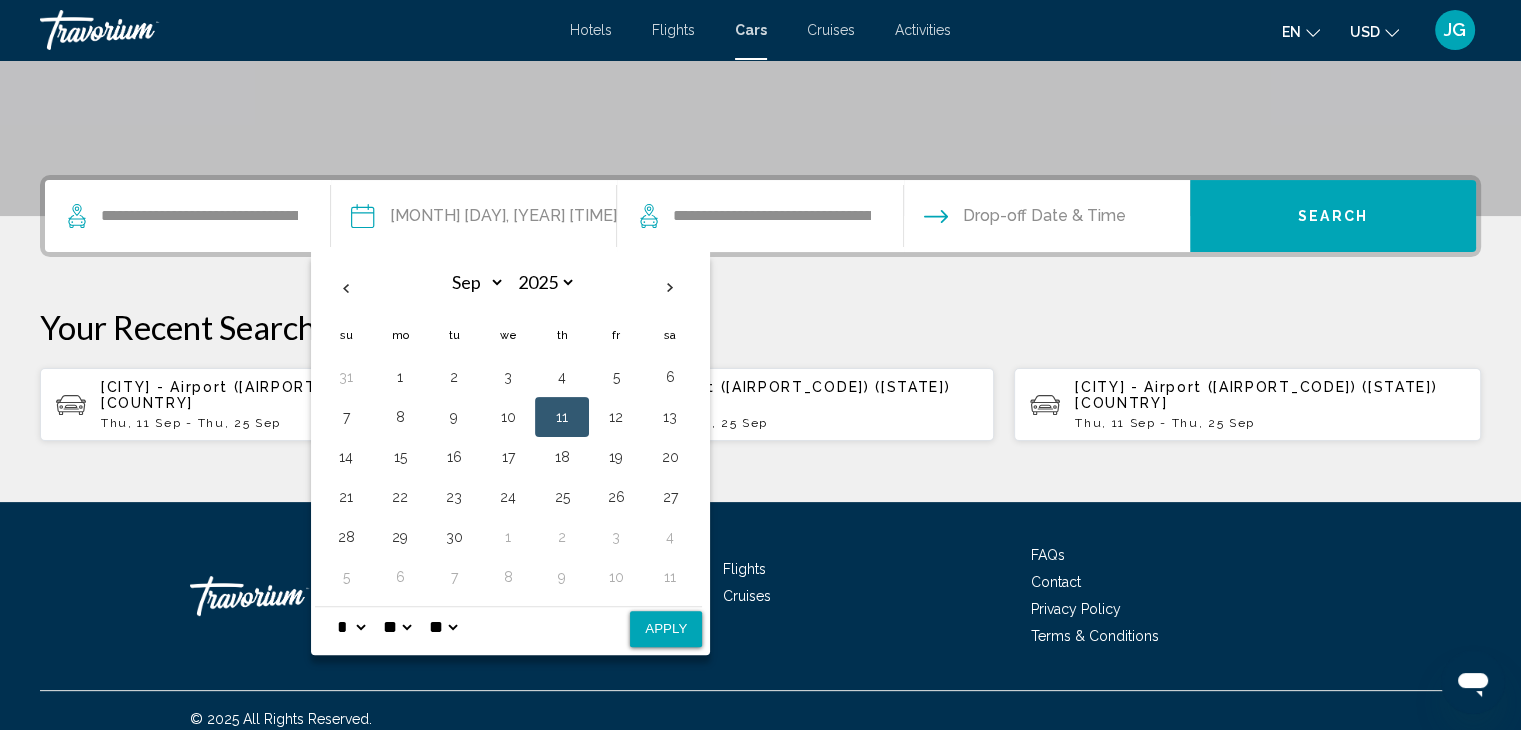 click on "* * * * * * * * * ** ** **" at bounding box center [351, 627] 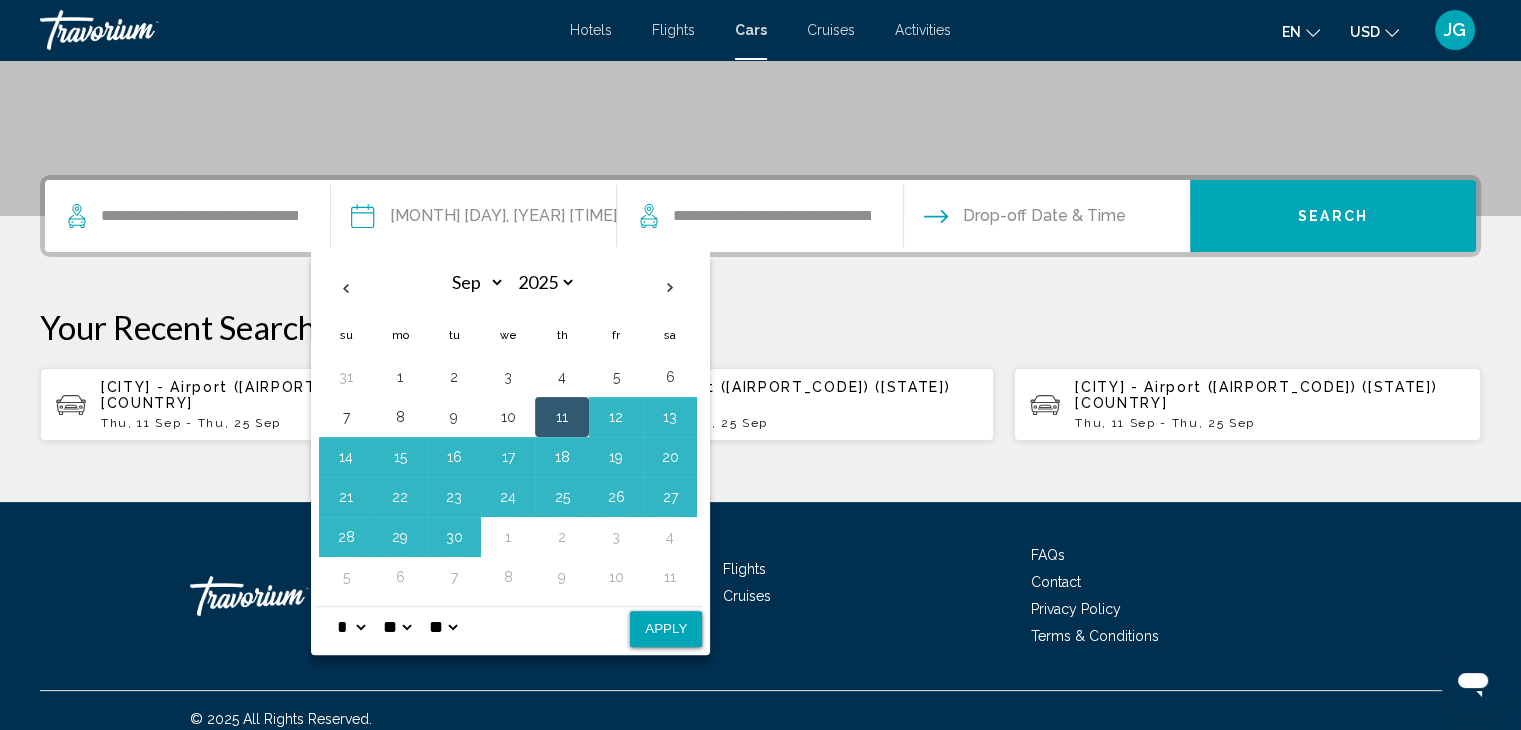 click on "Apply" at bounding box center [666, 629] 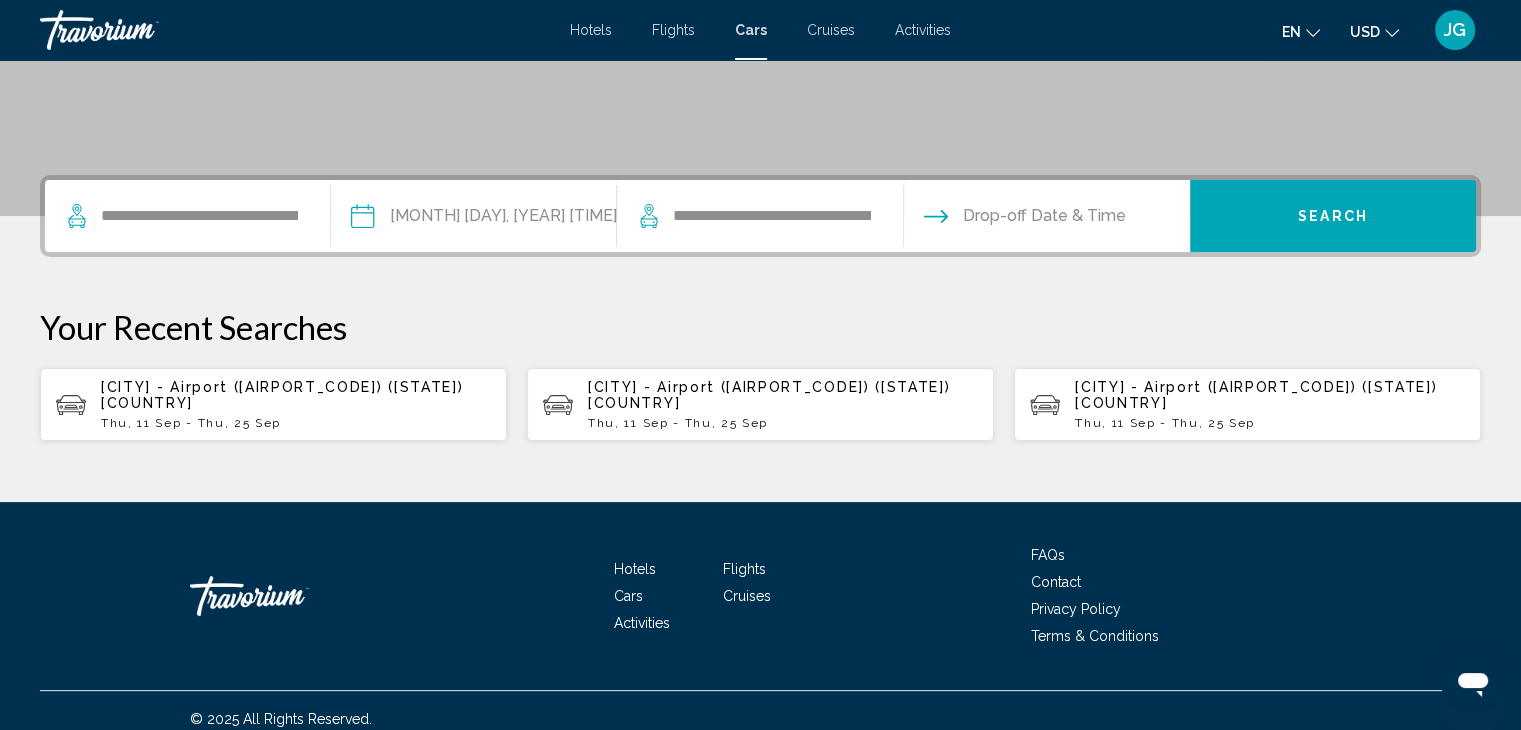 click on "[CITY] - [AIRPORT_NAME] ([STATE]) [CODE] [STATE] [COUNTRY]" at bounding box center (1256, 395) 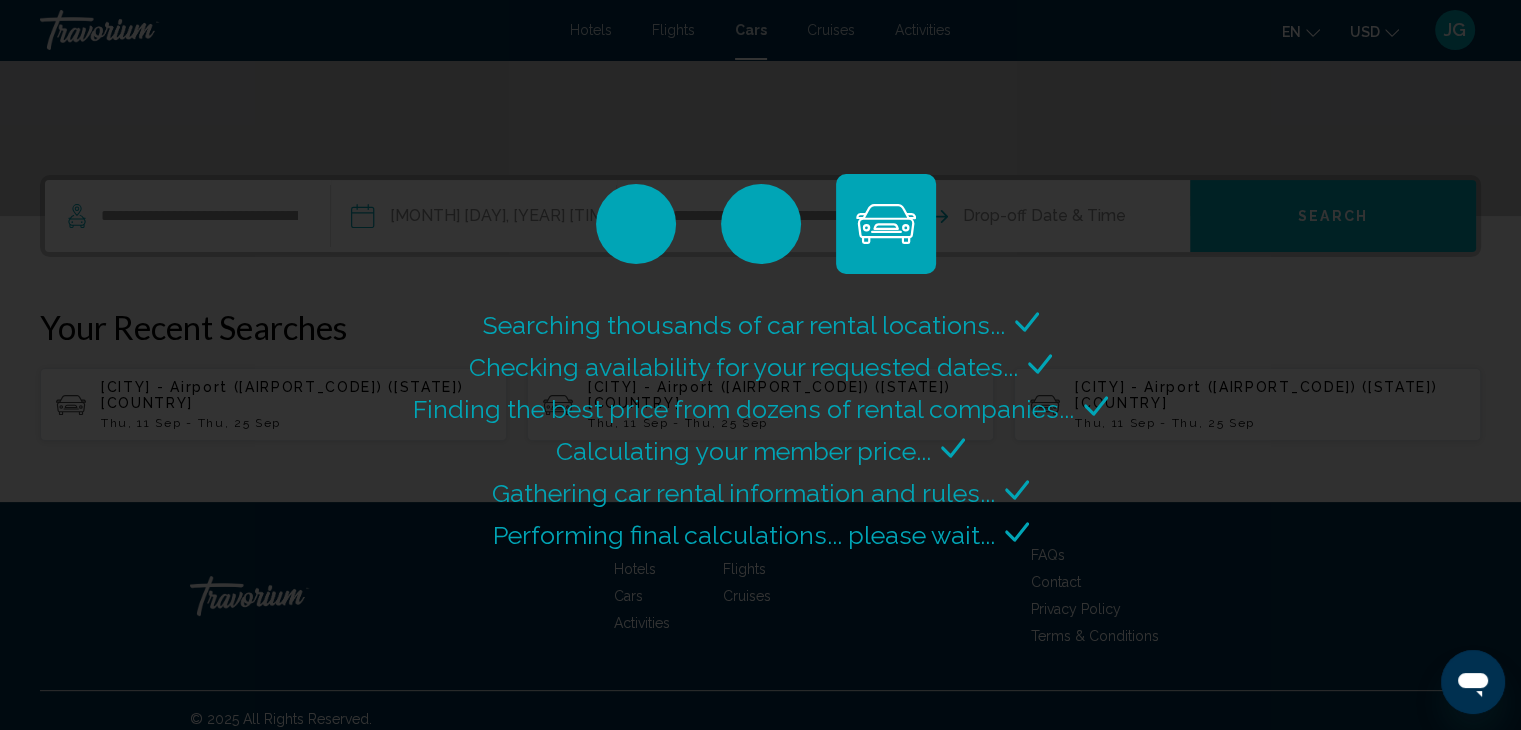 scroll, scrollTop: 0, scrollLeft: 0, axis: both 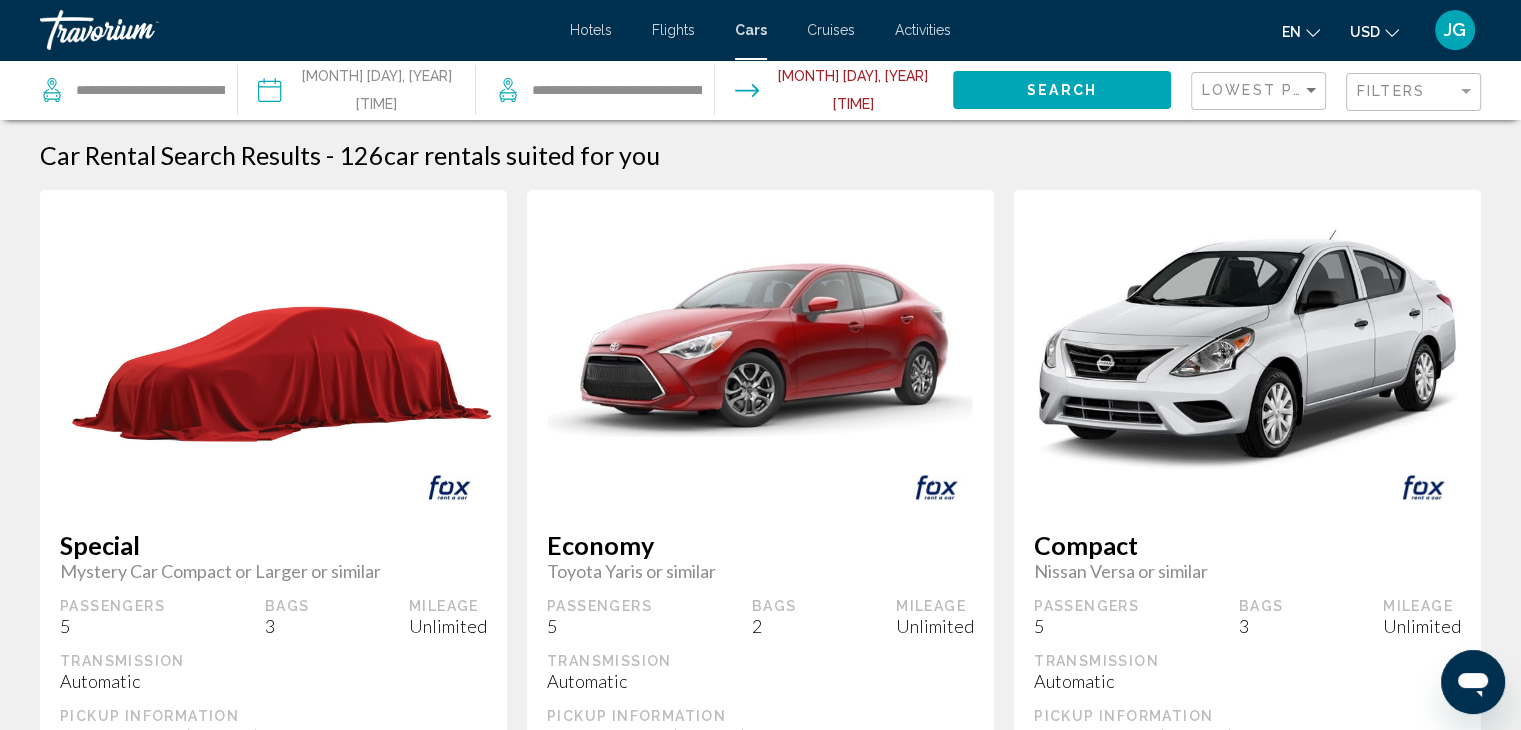 click at bounding box center [833, 93] 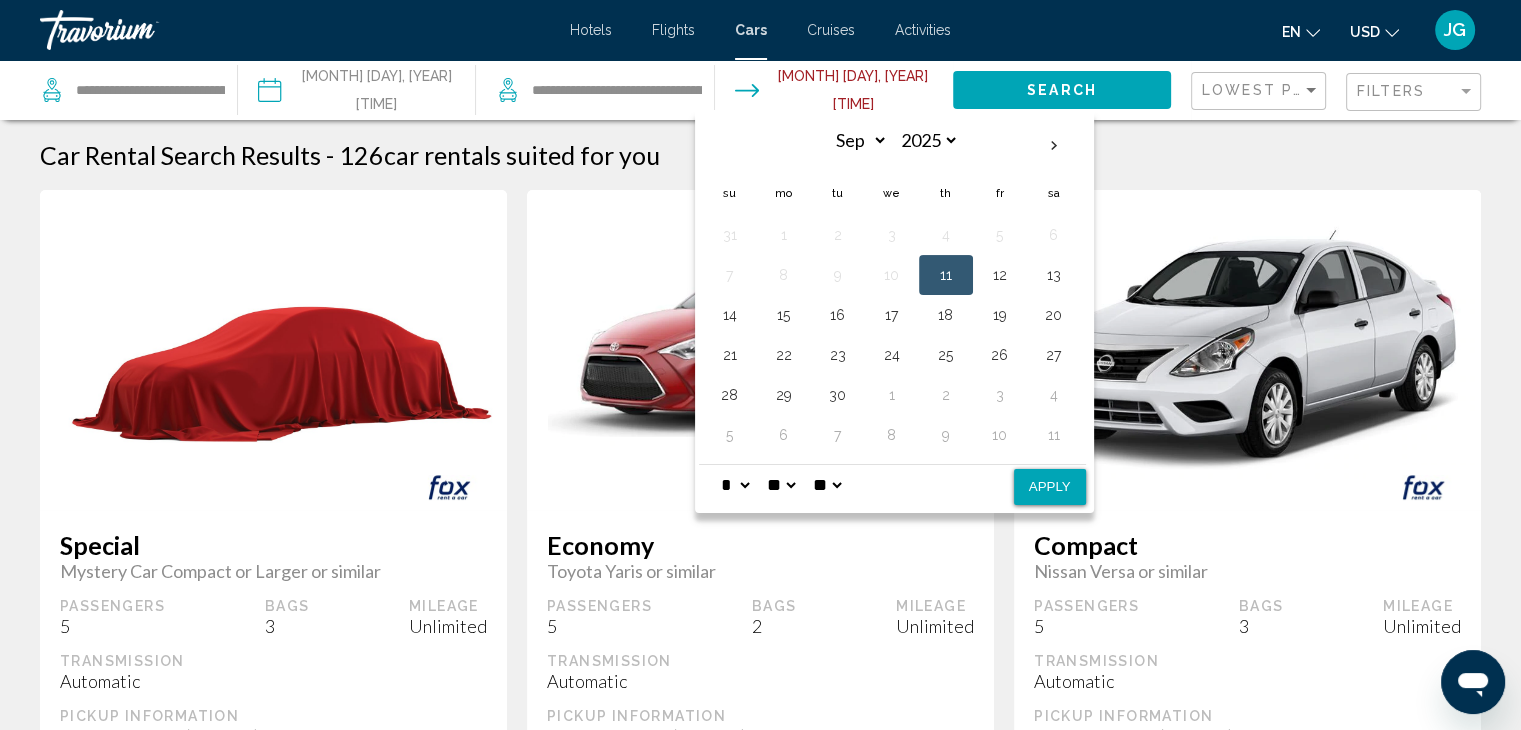 click on "* * * * * * * * * ** ** **" at bounding box center (735, 485) 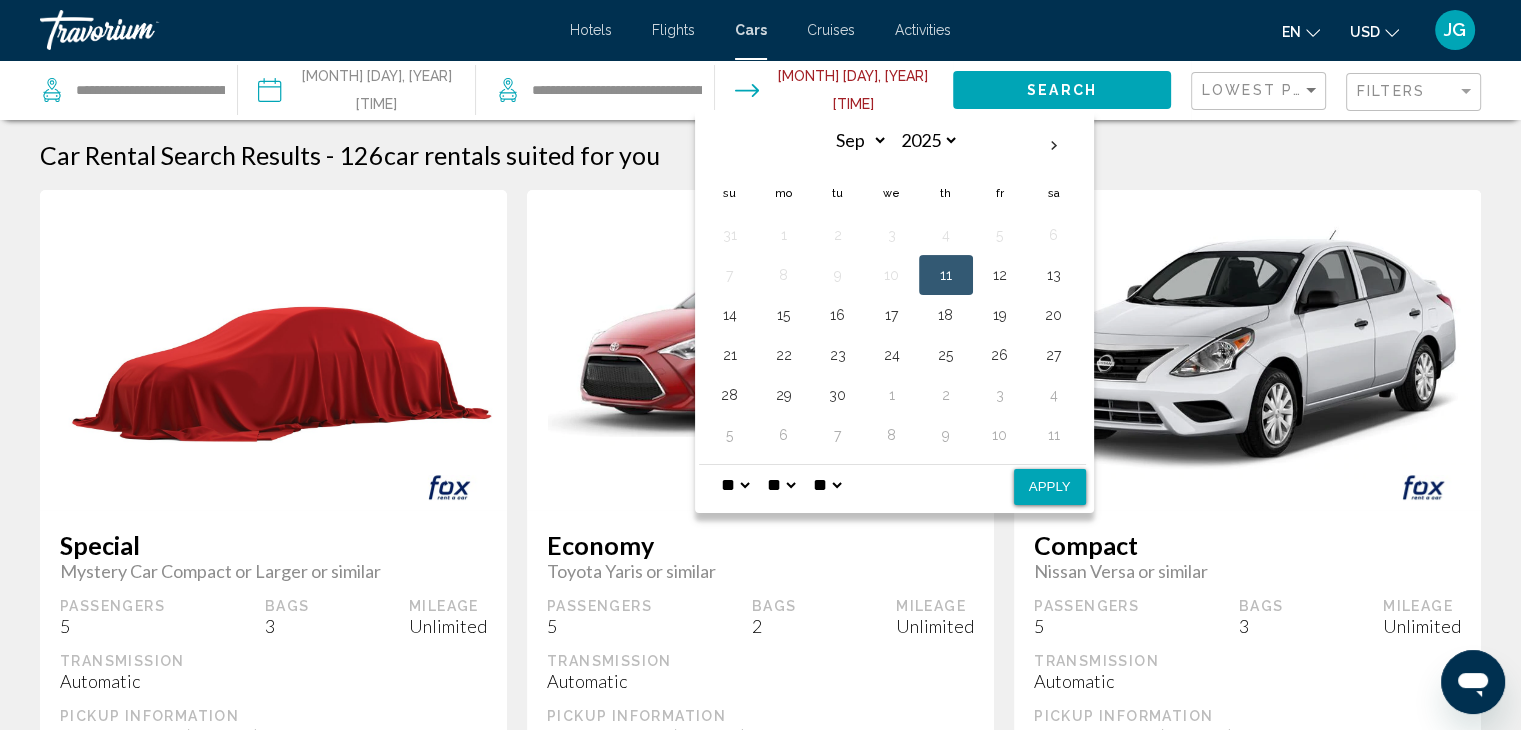 click on "* * * * * * * * * ** ** **" at bounding box center (735, 485) 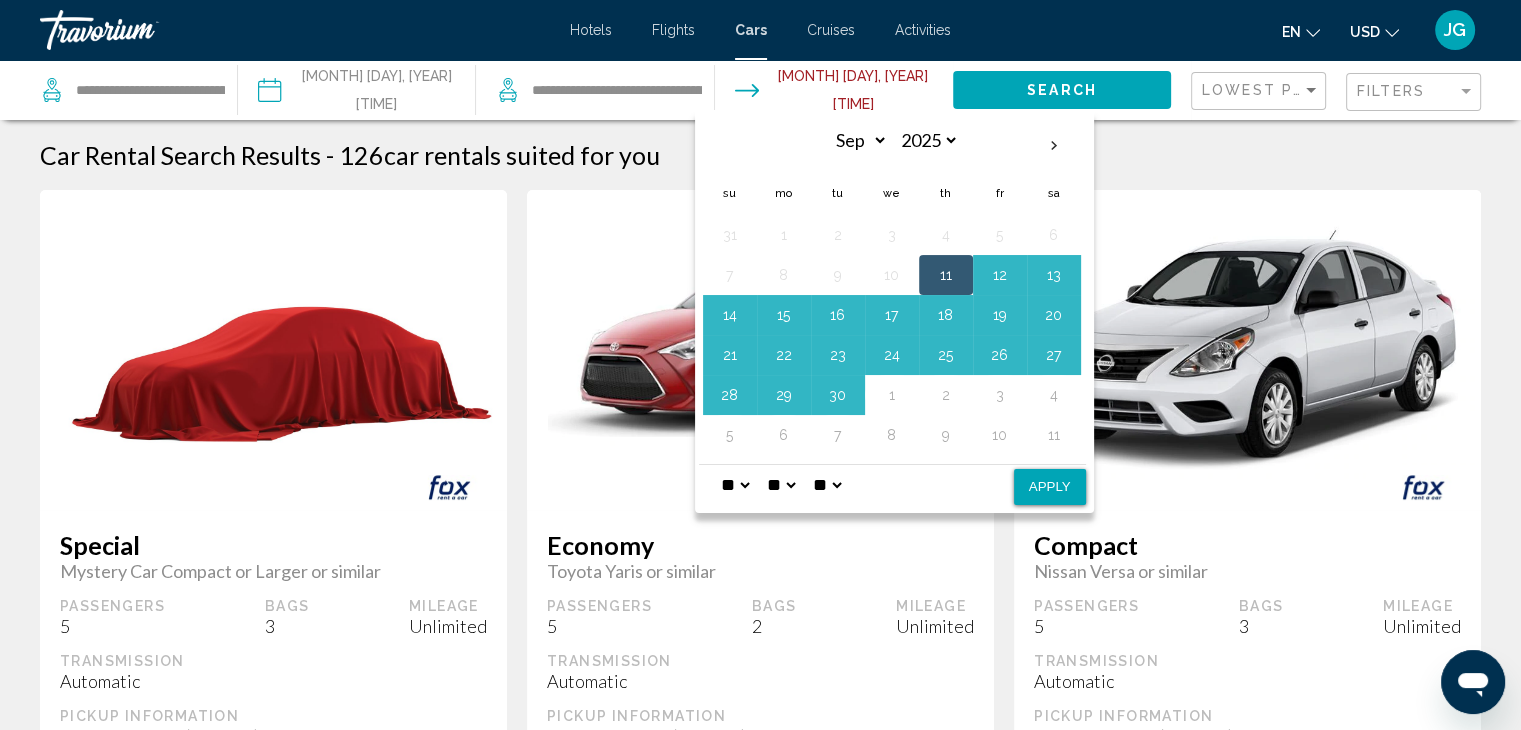 click on "** **" at bounding box center [827, 485] 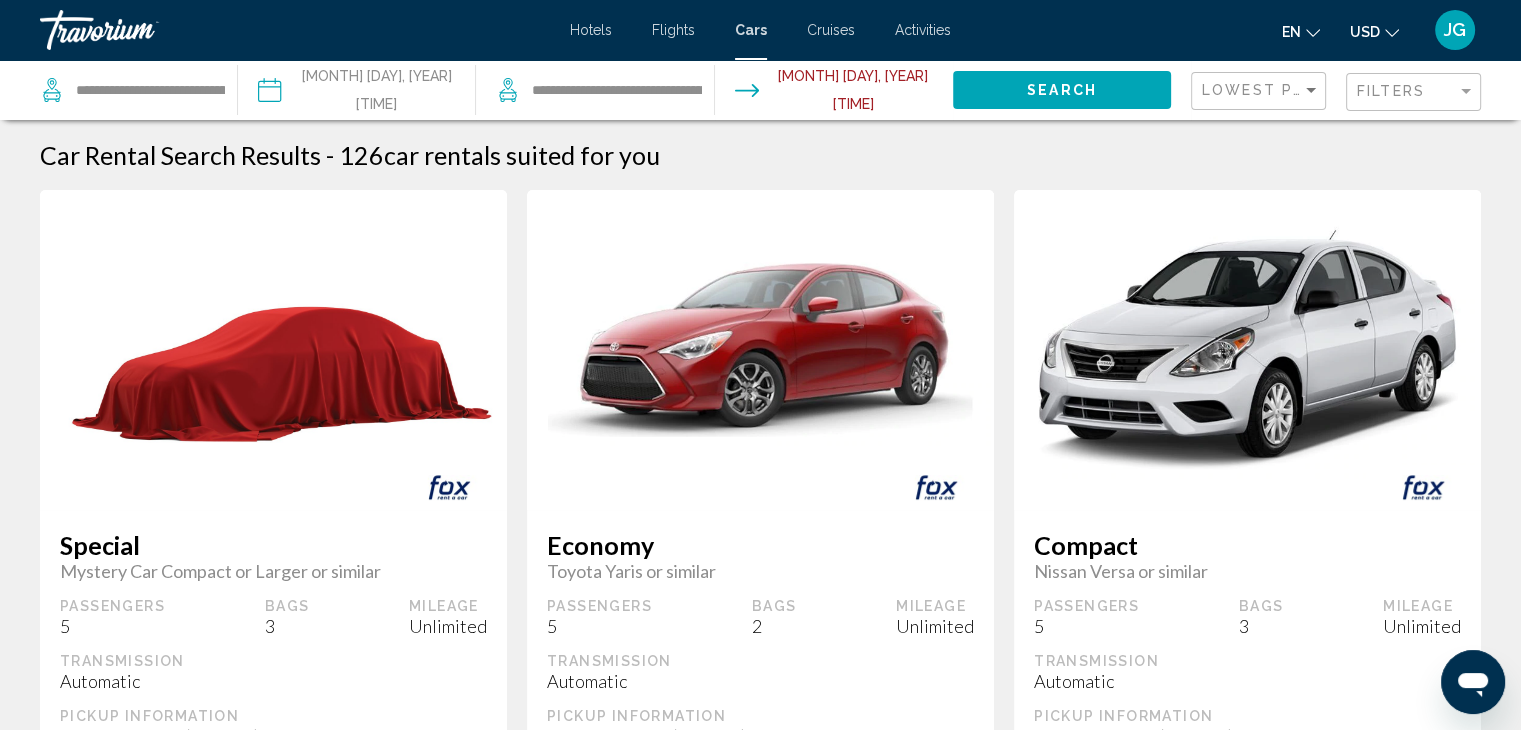 click at bounding box center [833, 93] 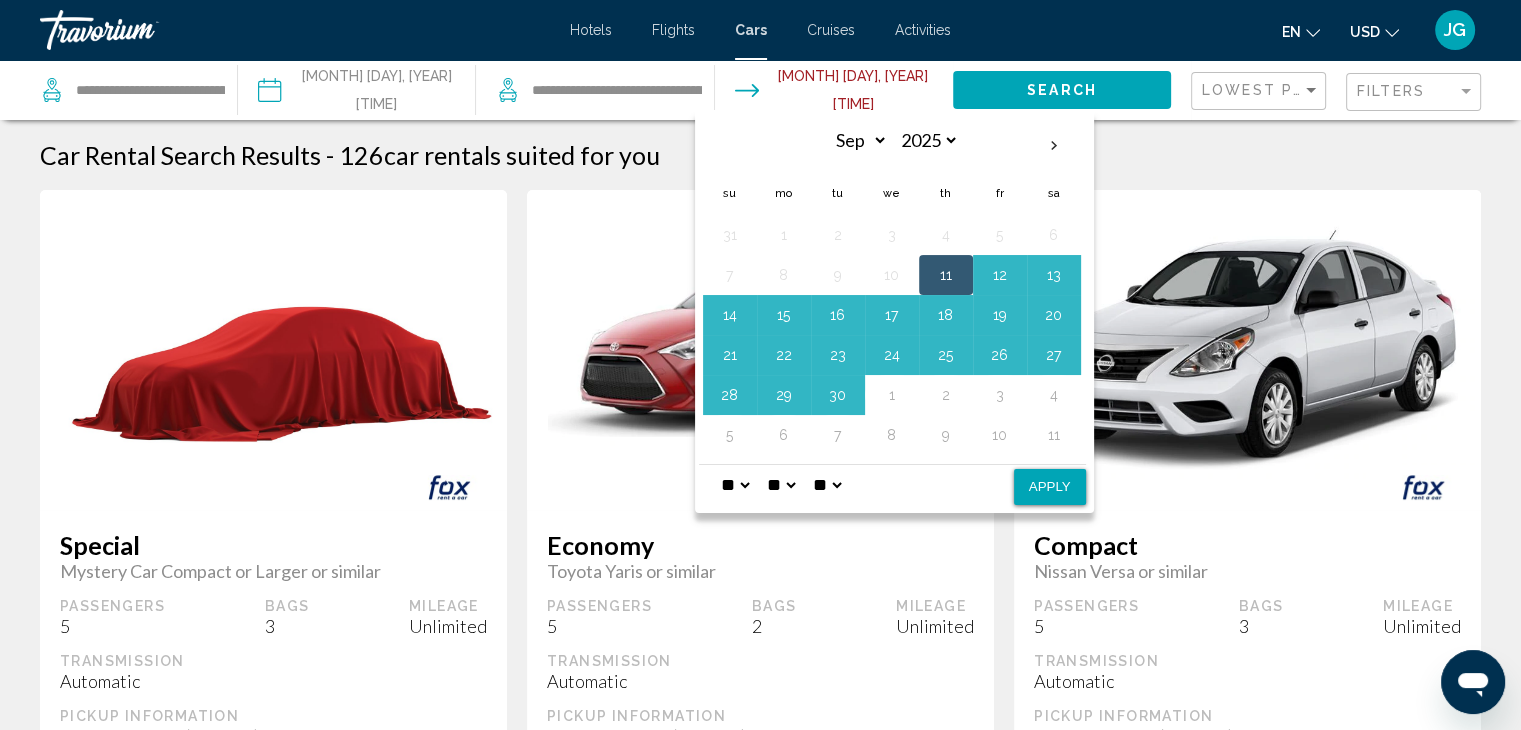 click on "** **" at bounding box center [827, 485] 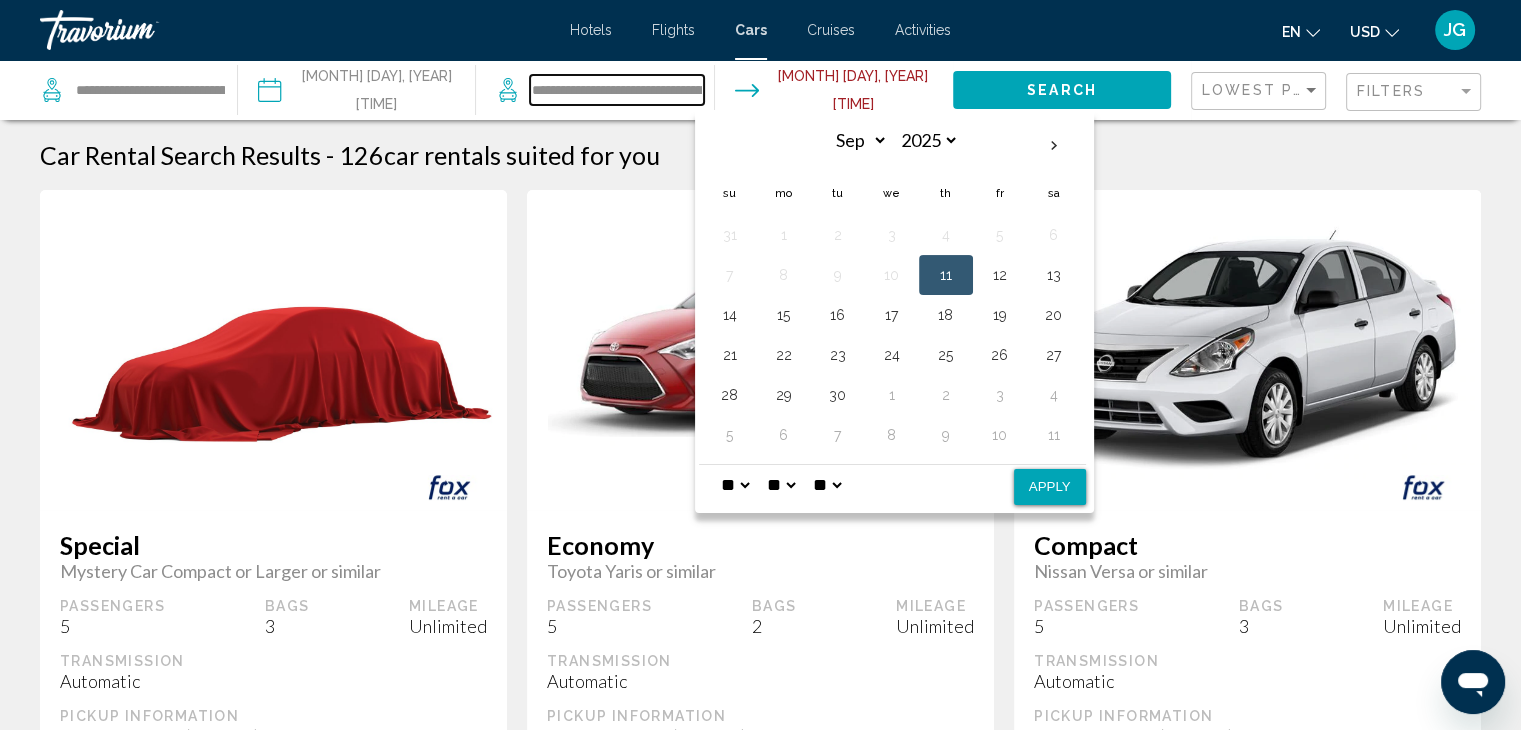click on "**********" at bounding box center (616, 90) 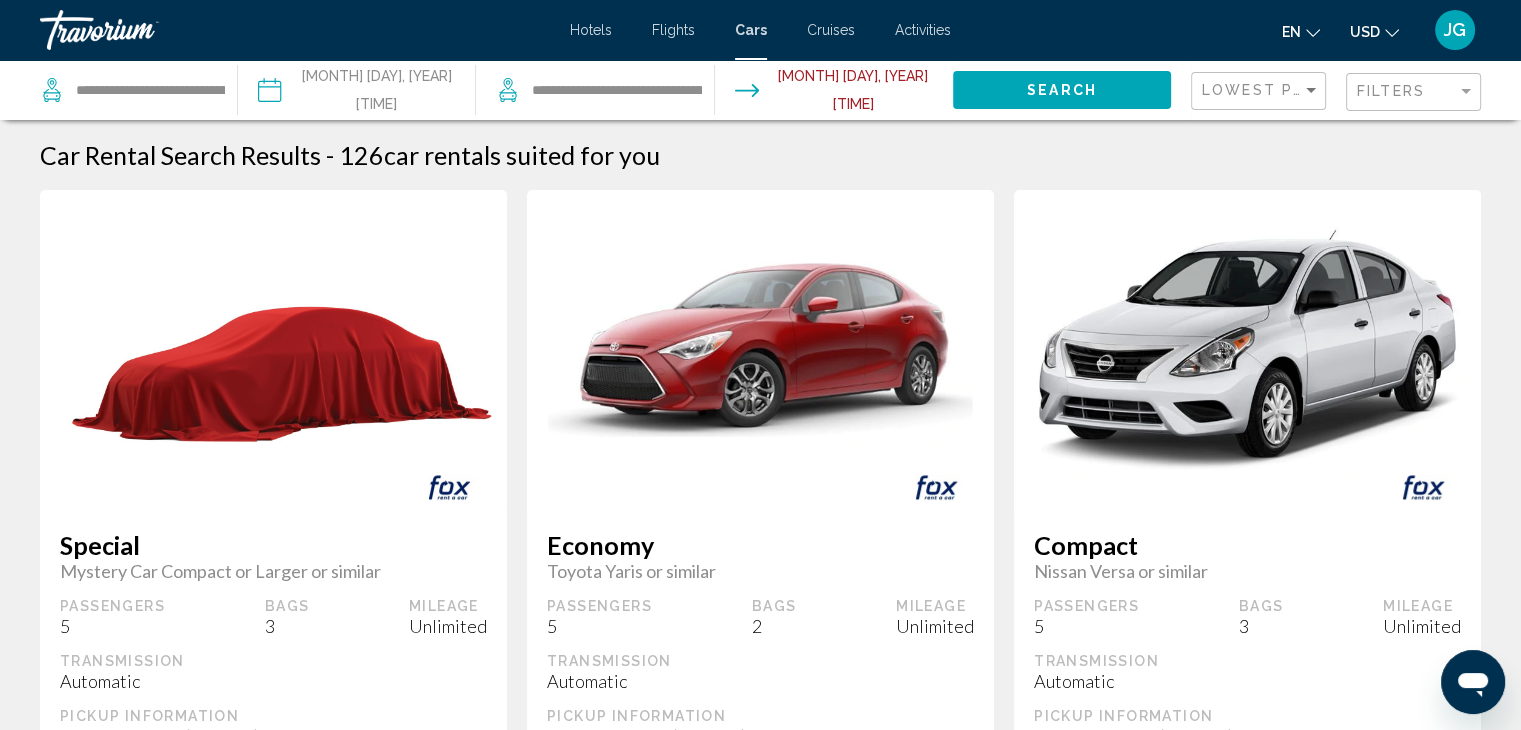 click at bounding box center [833, 93] 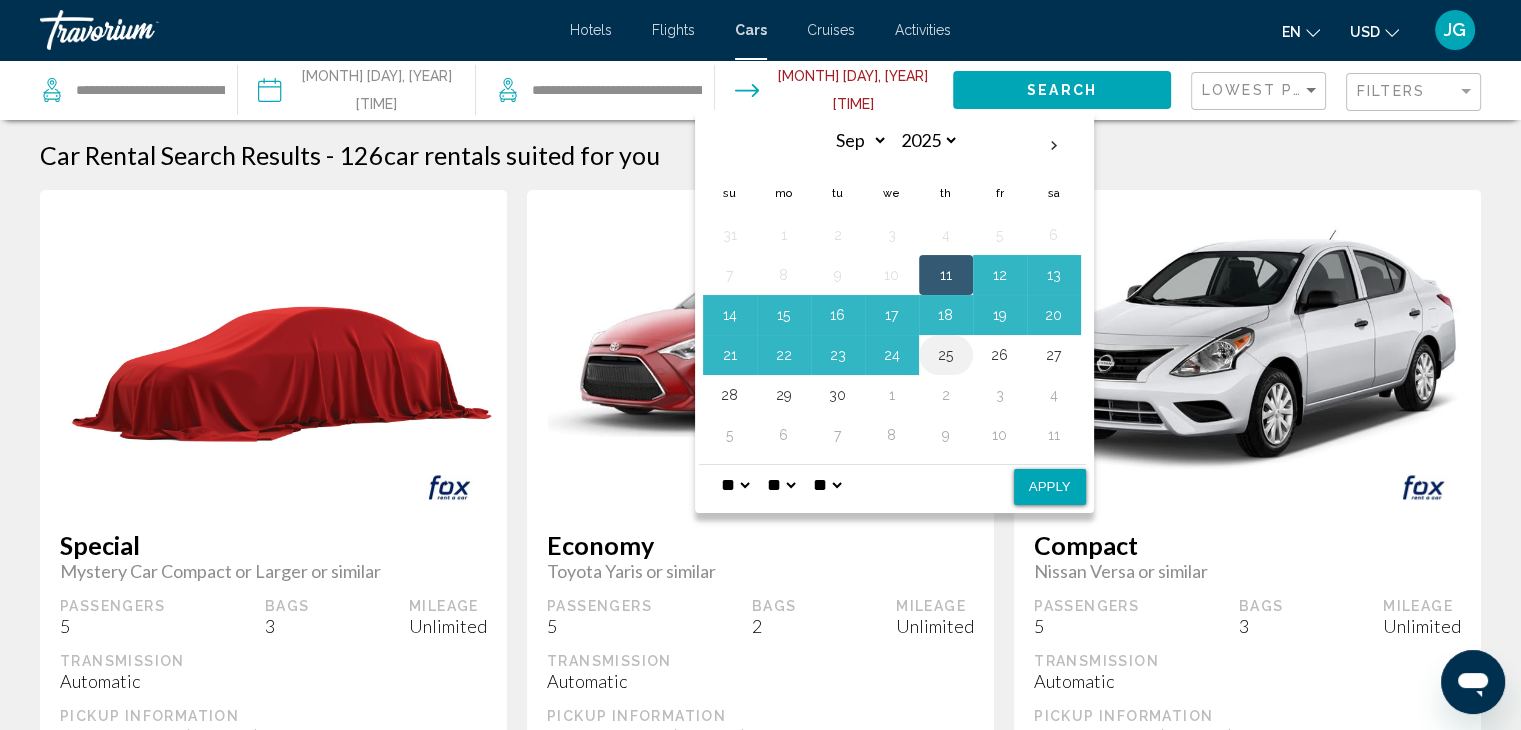 click on "25" at bounding box center (946, 355) 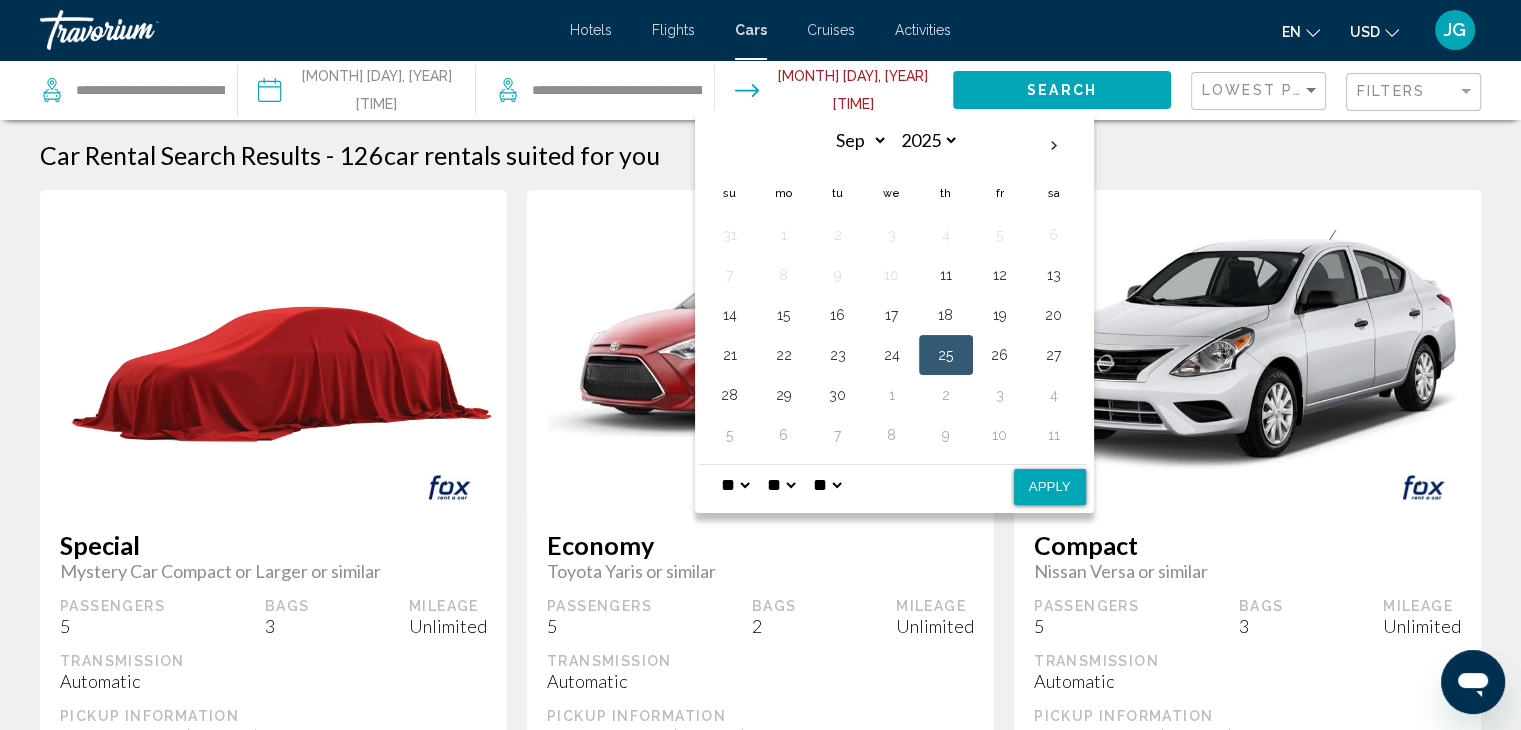 click on "** **" at bounding box center [827, 485] 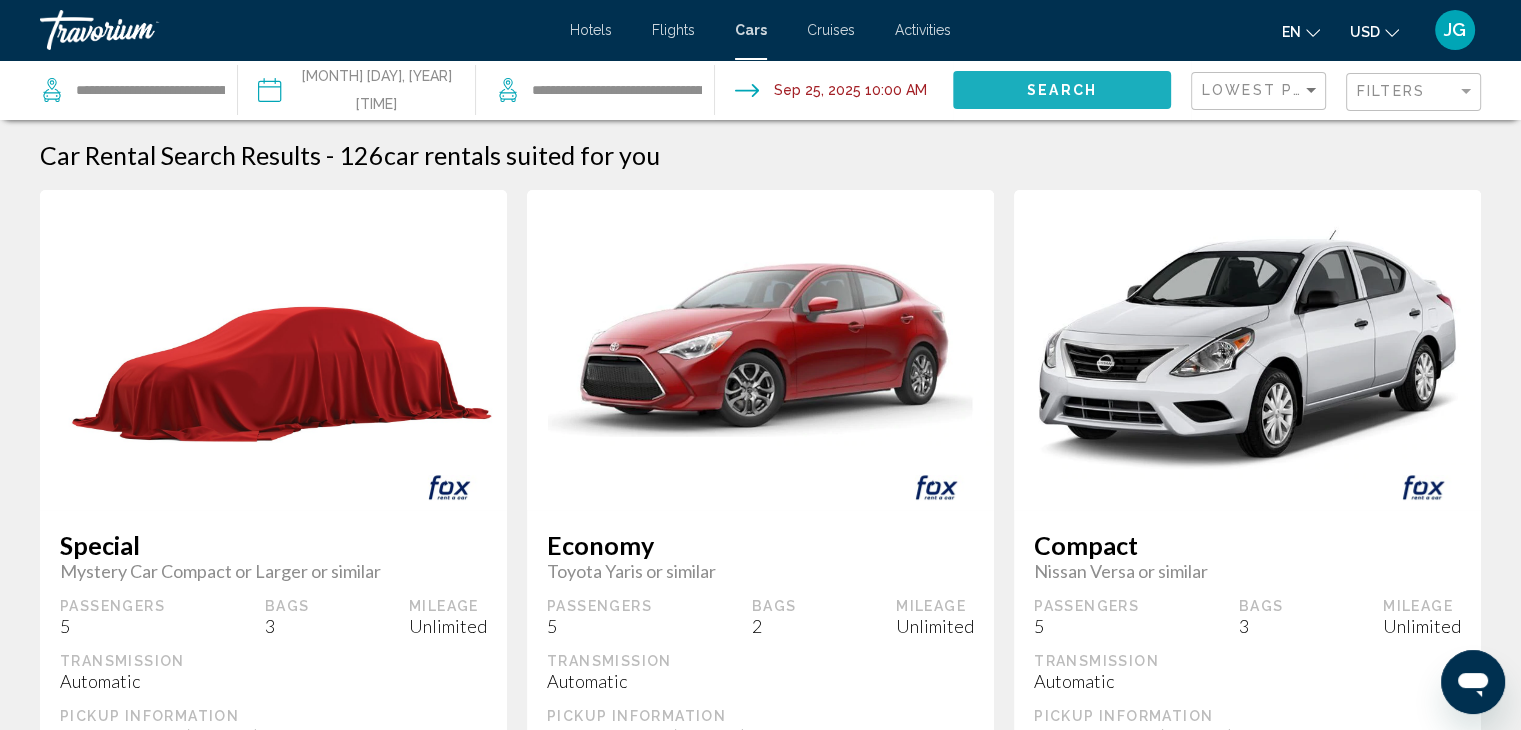 click on "Search" 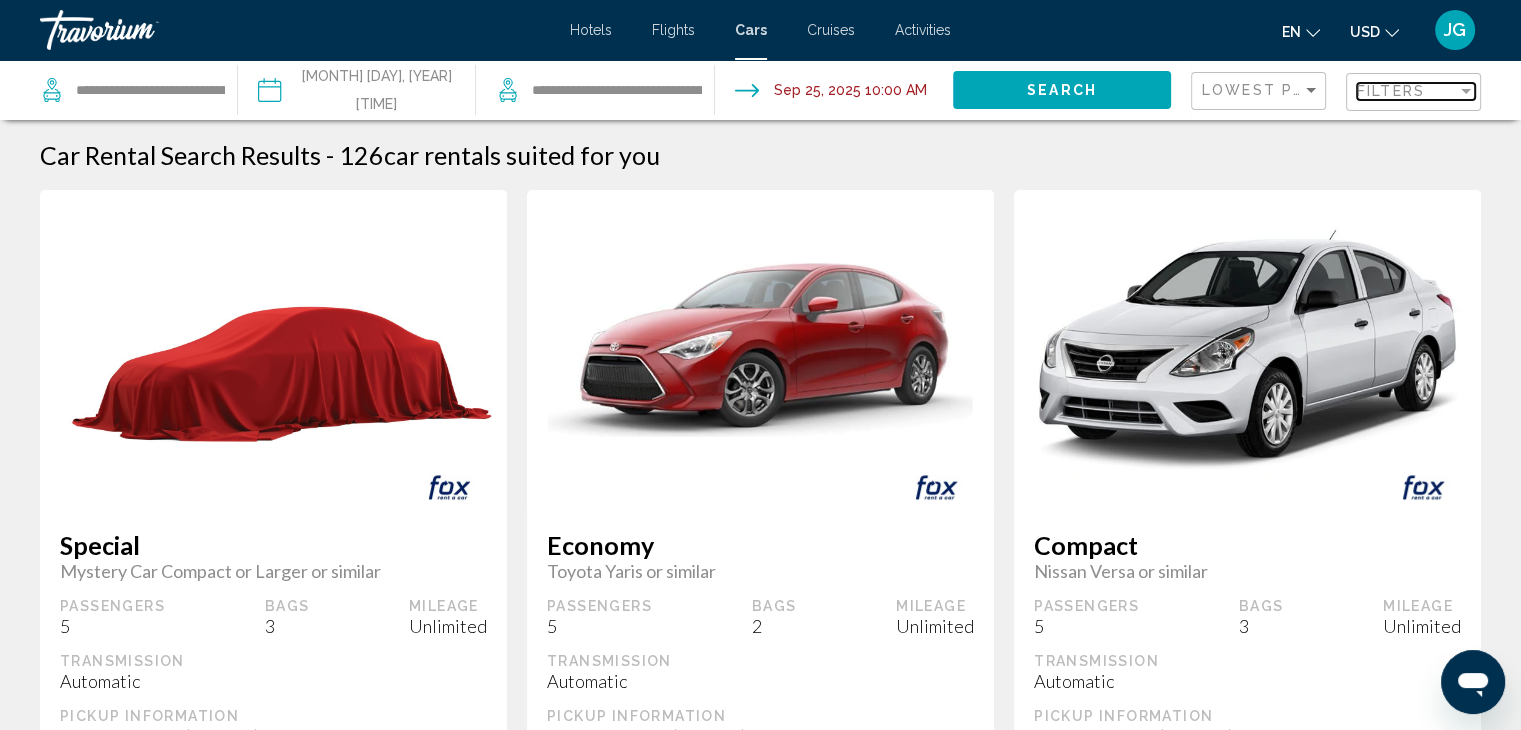 click on "Filters" at bounding box center (1391, 91) 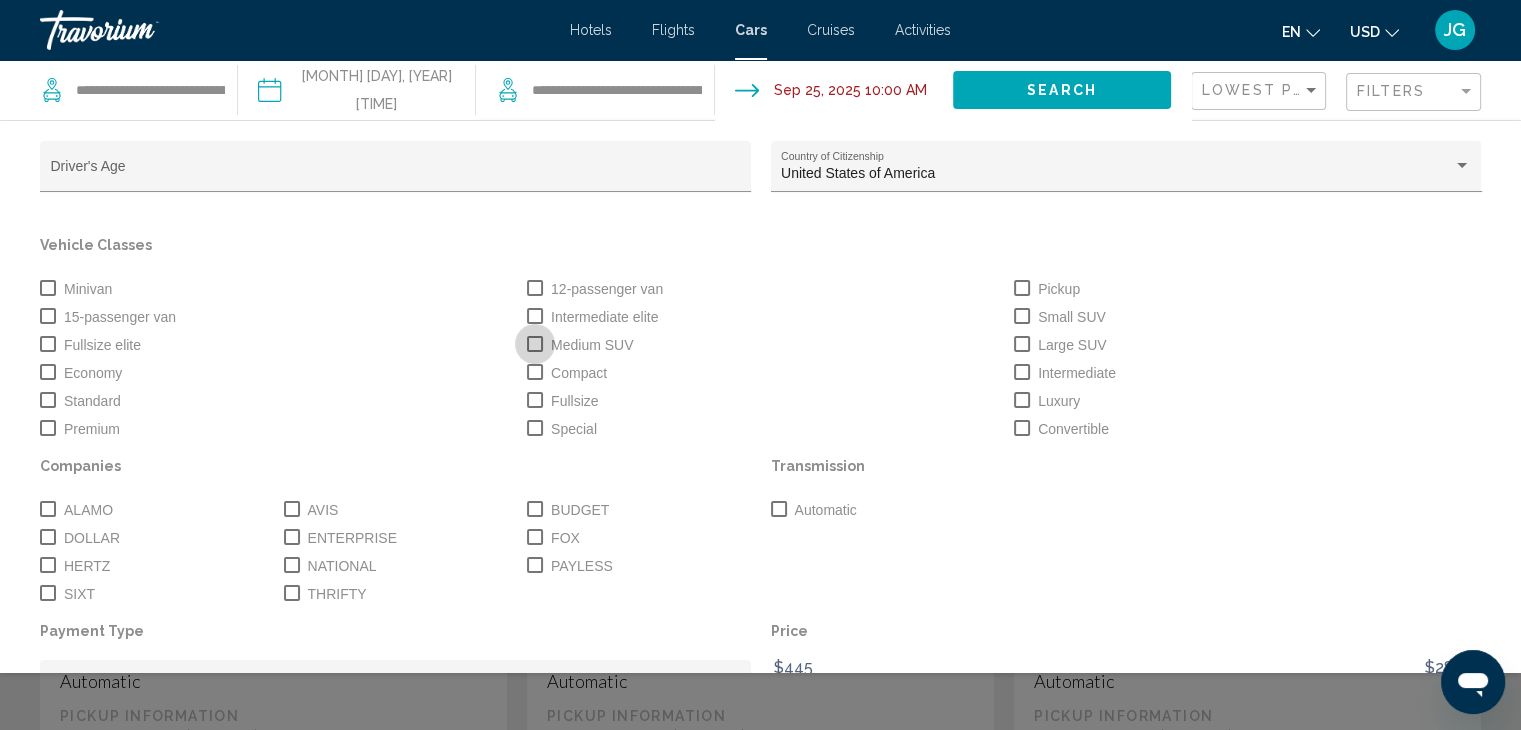click at bounding box center [535, 344] 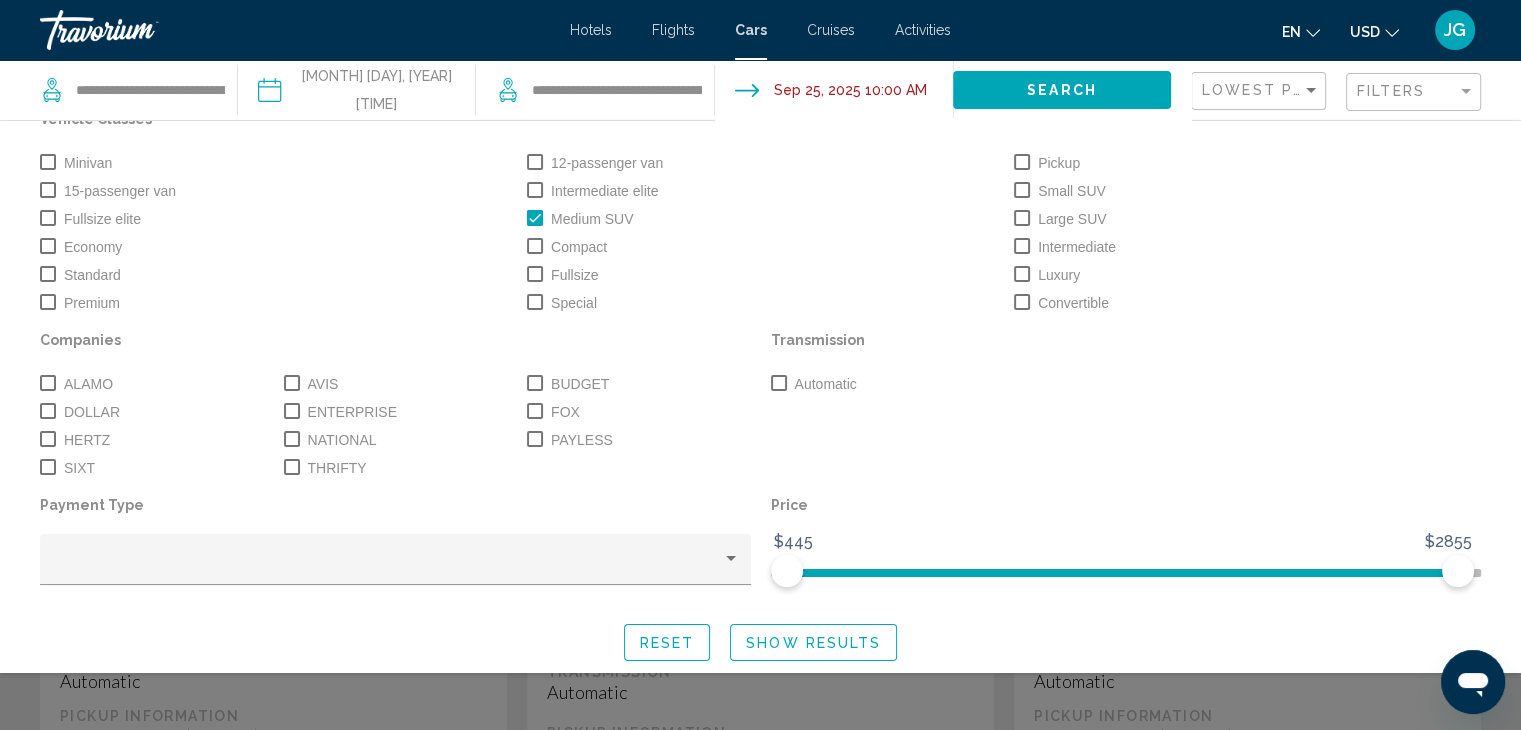 scroll, scrollTop: 136, scrollLeft: 0, axis: vertical 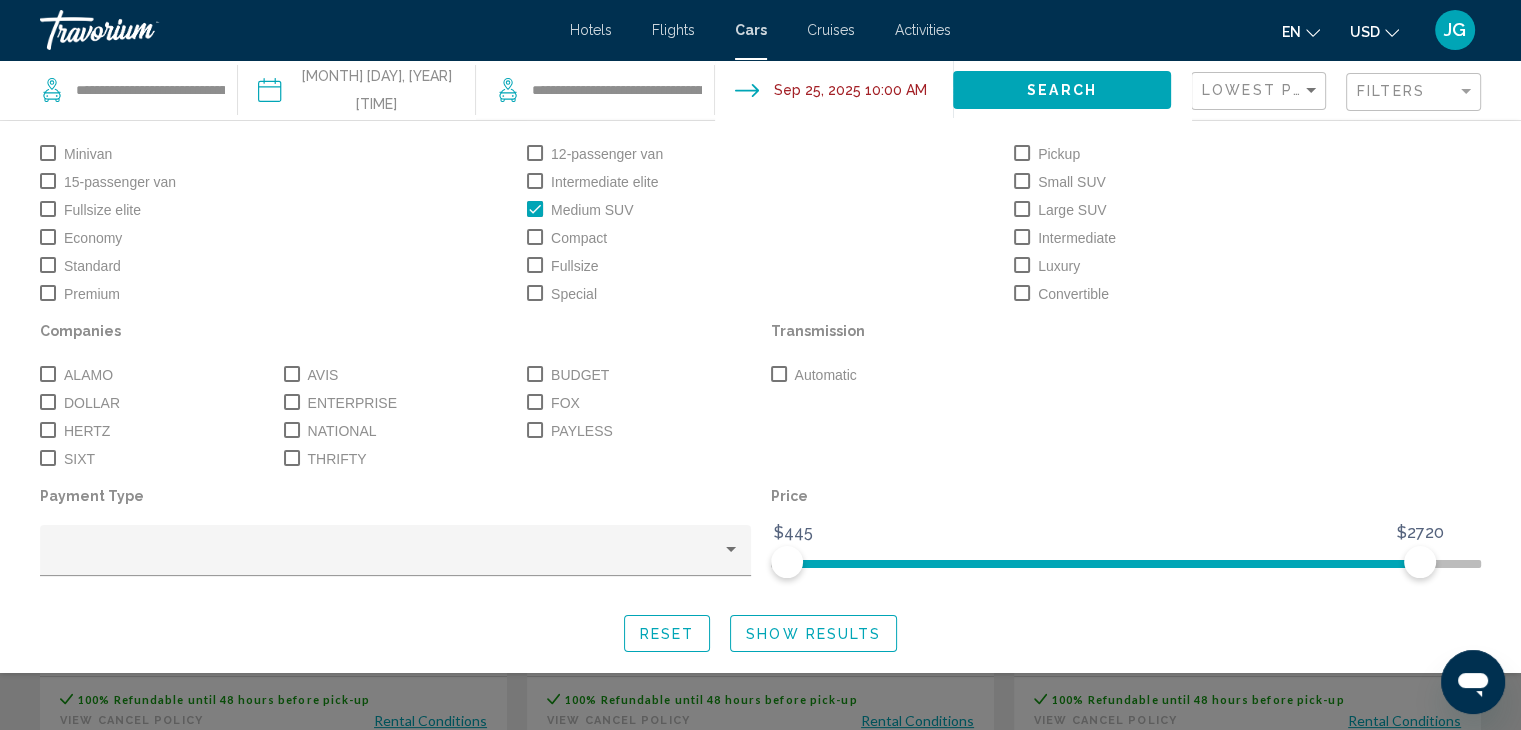 click on "Show Results" 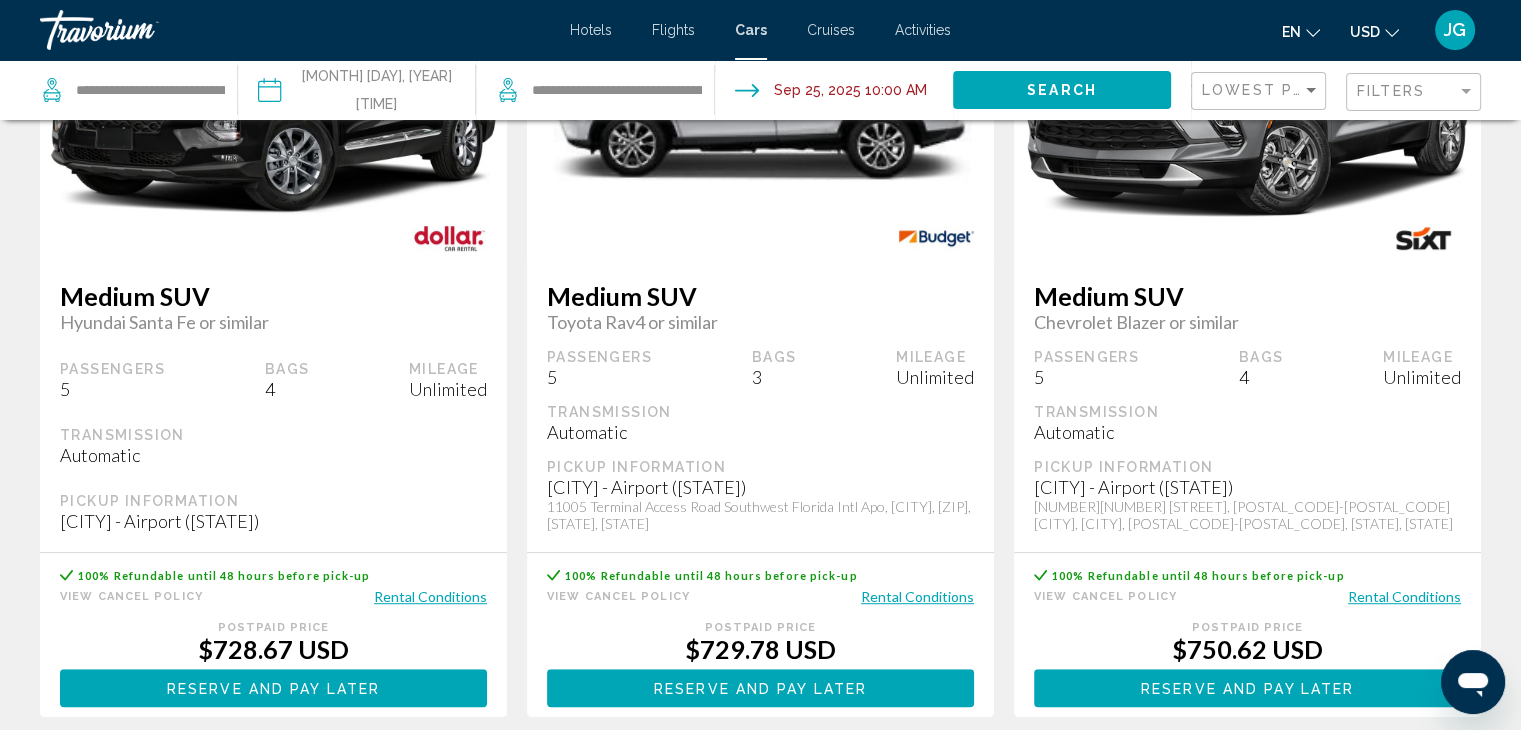 scroll, scrollTop: 1045, scrollLeft: 0, axis: vertical 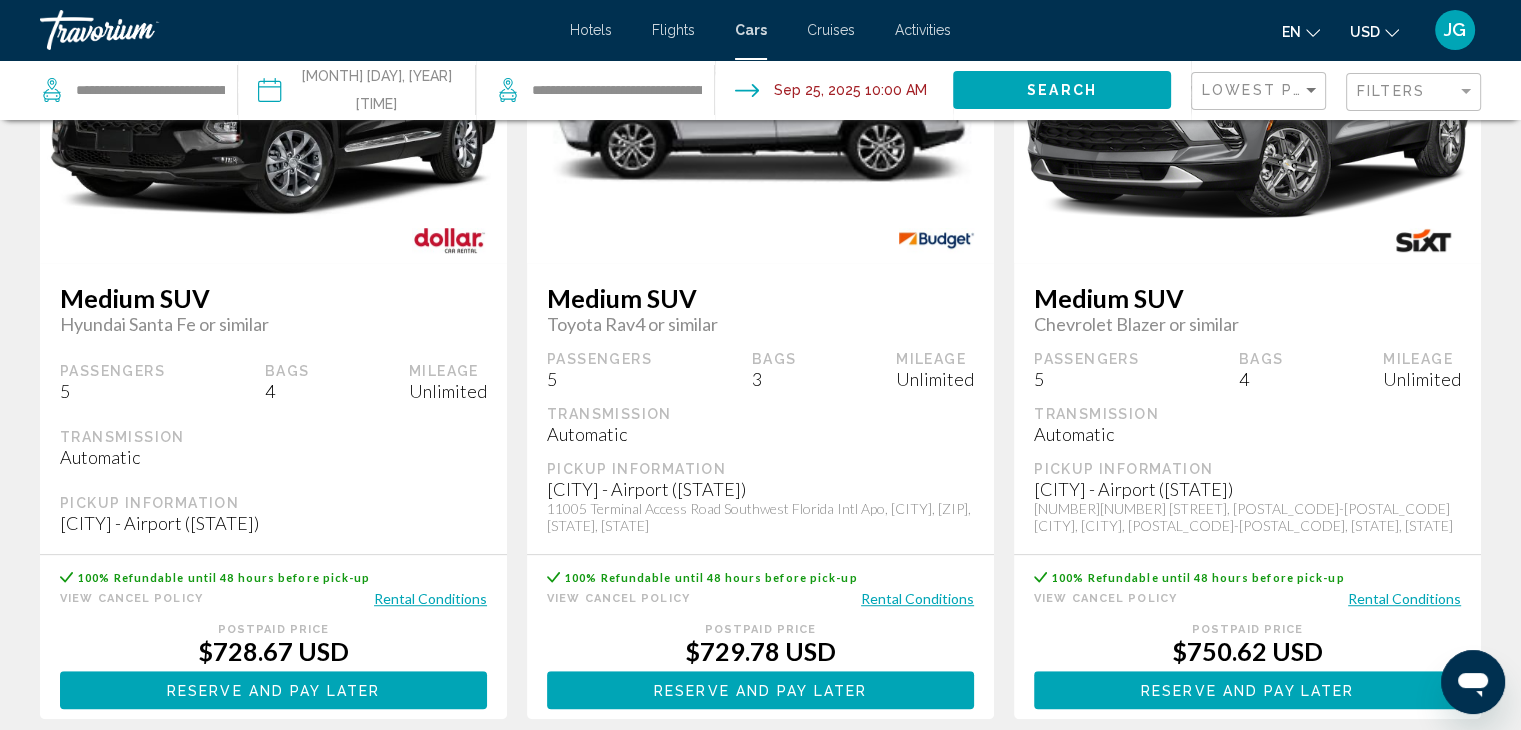 click on "Rental Conditions" at bounding box center (917, 598) 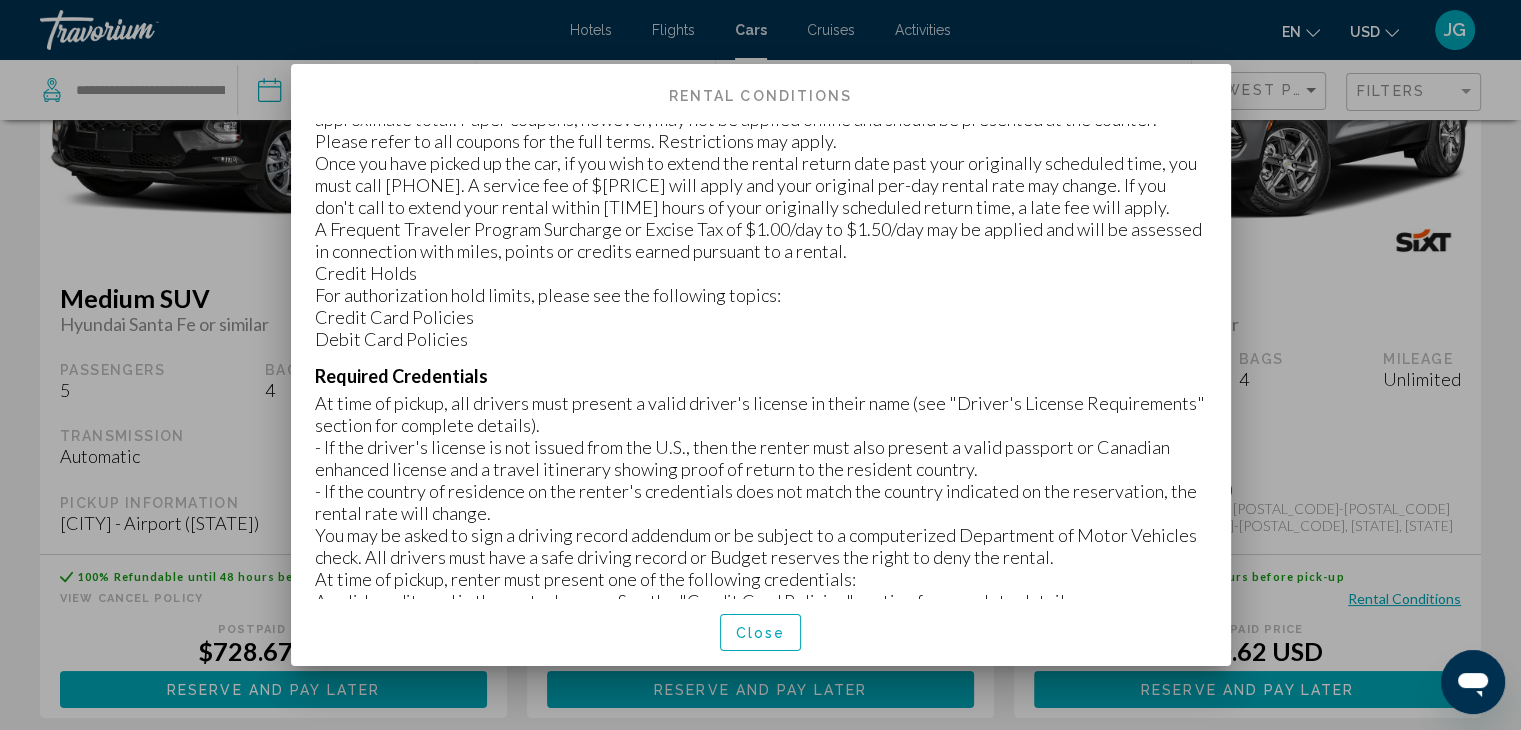 scroll, scrollTop: 724, scrollLeft: 0, axis: vertical 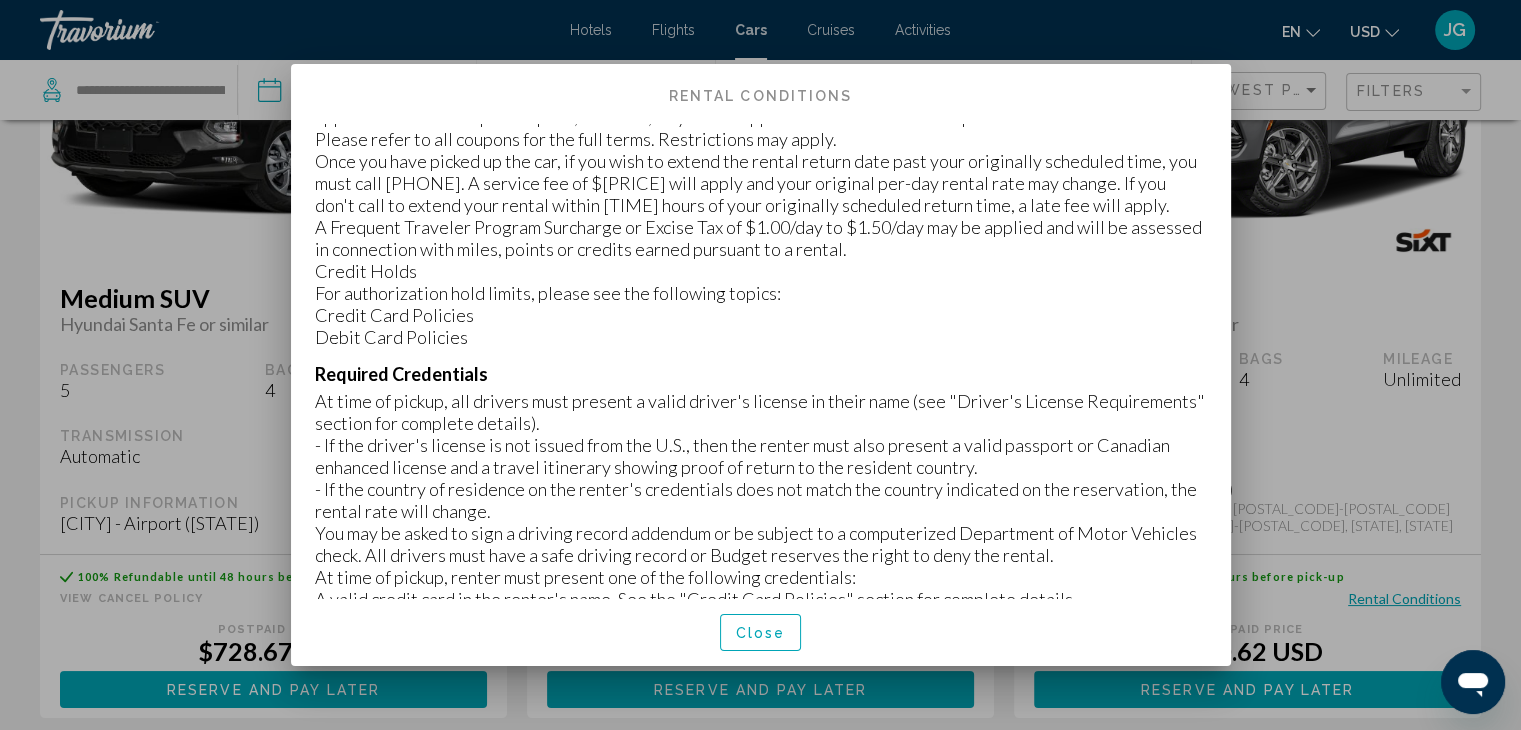 click on "Close" at bounding box center [761, 632] 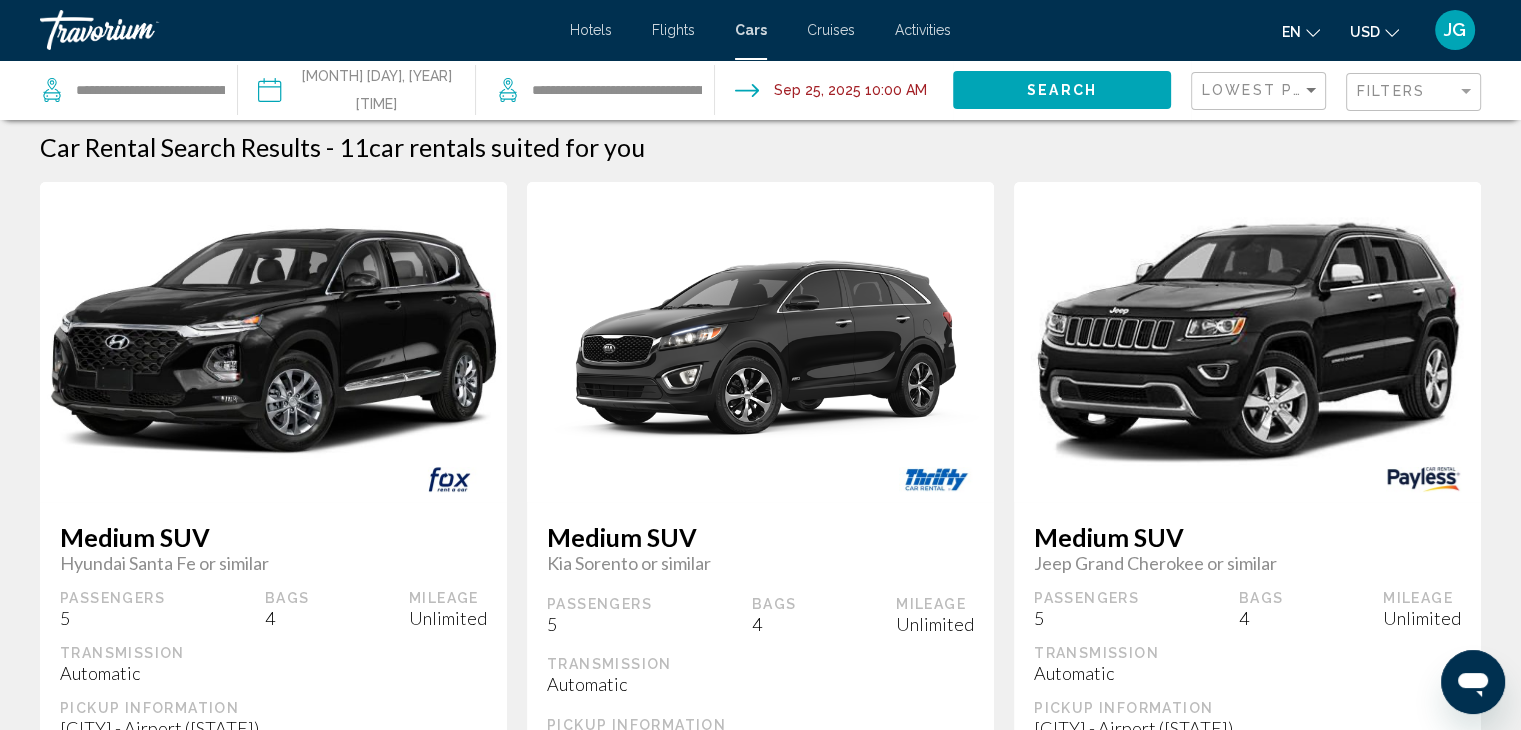 scroll, scrollTop: 0, scrollLeft: 0, axis: both 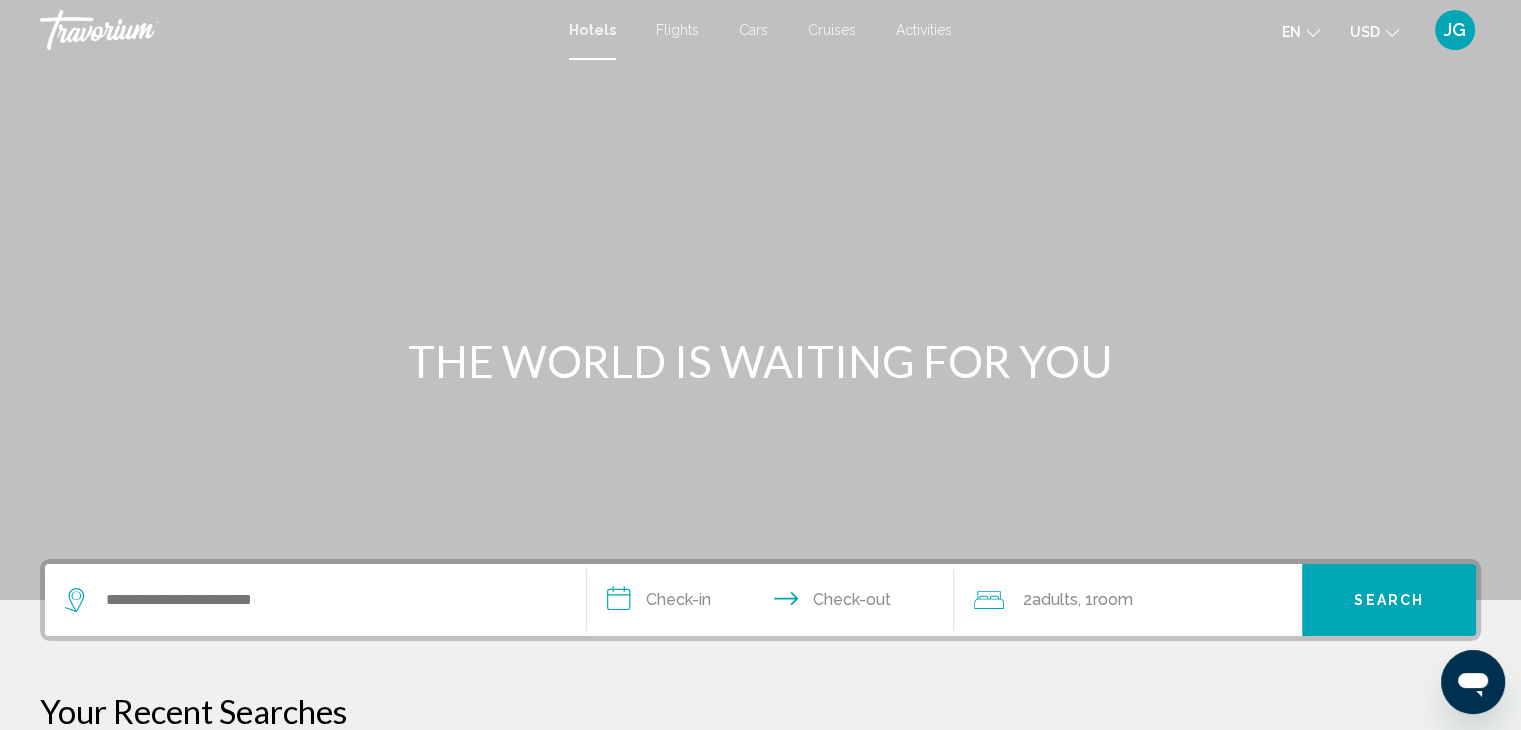 click on "Cars" at bounding box center [753, 30] 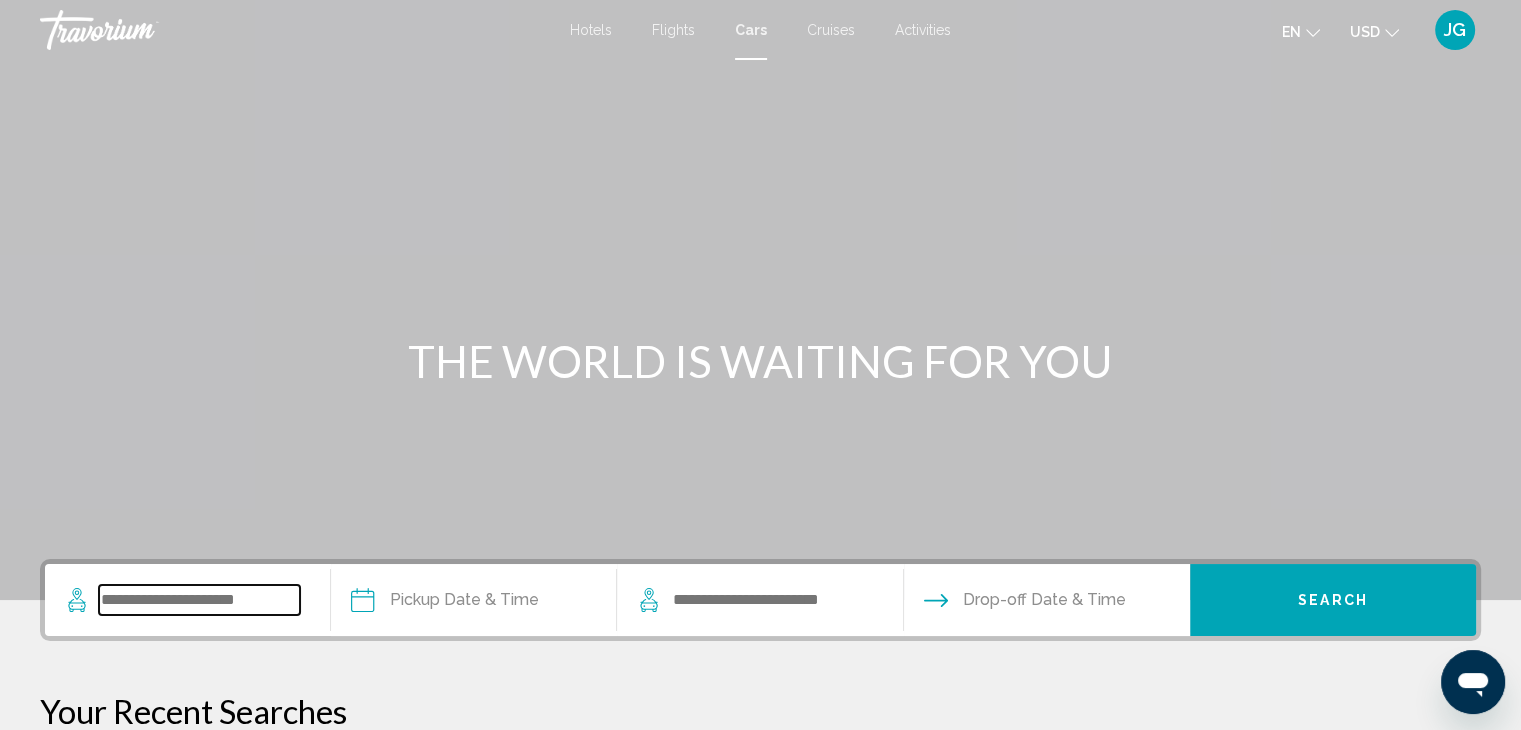 click at bounding box center (199, 600) 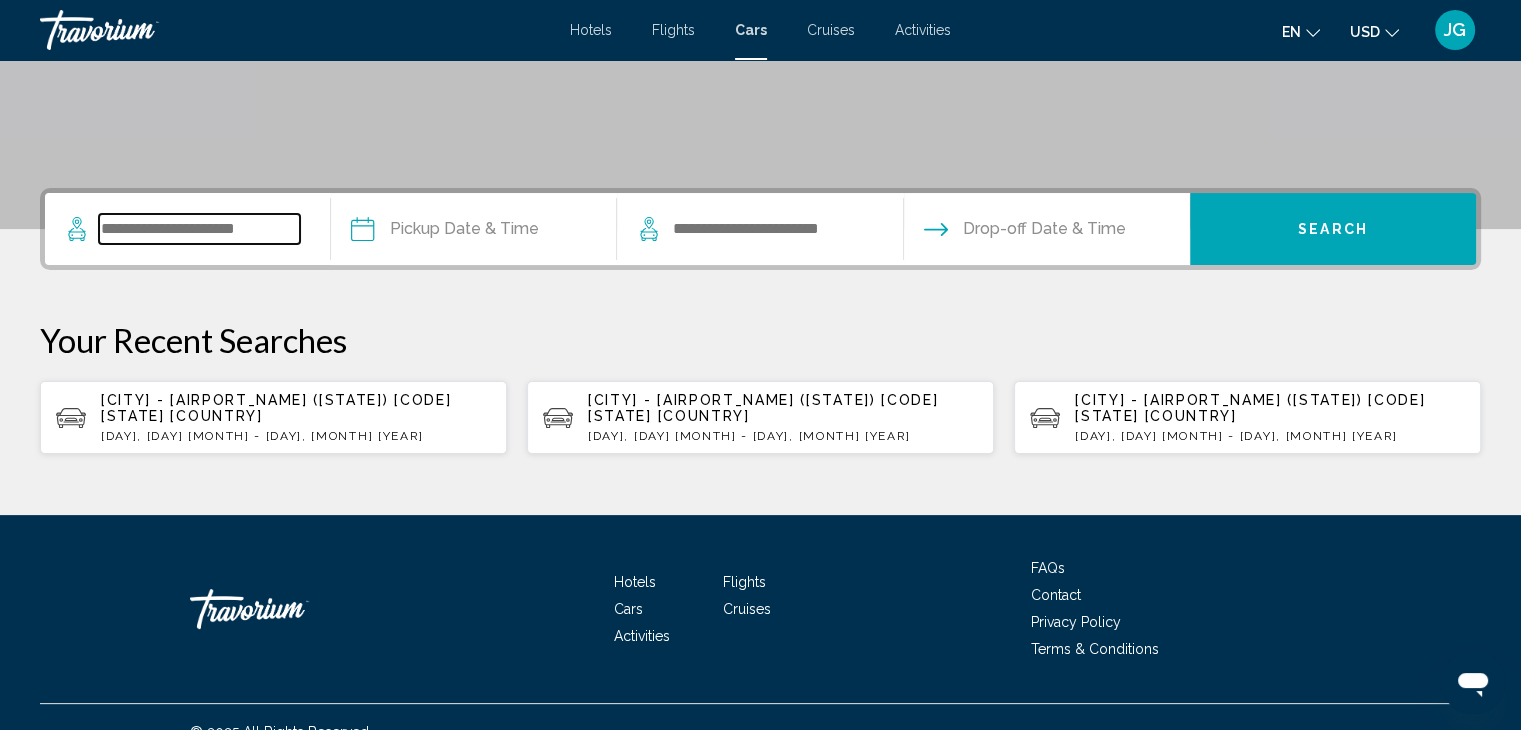 scroll, scrollTop: 384, scrollLeft: 0, axis: vertical 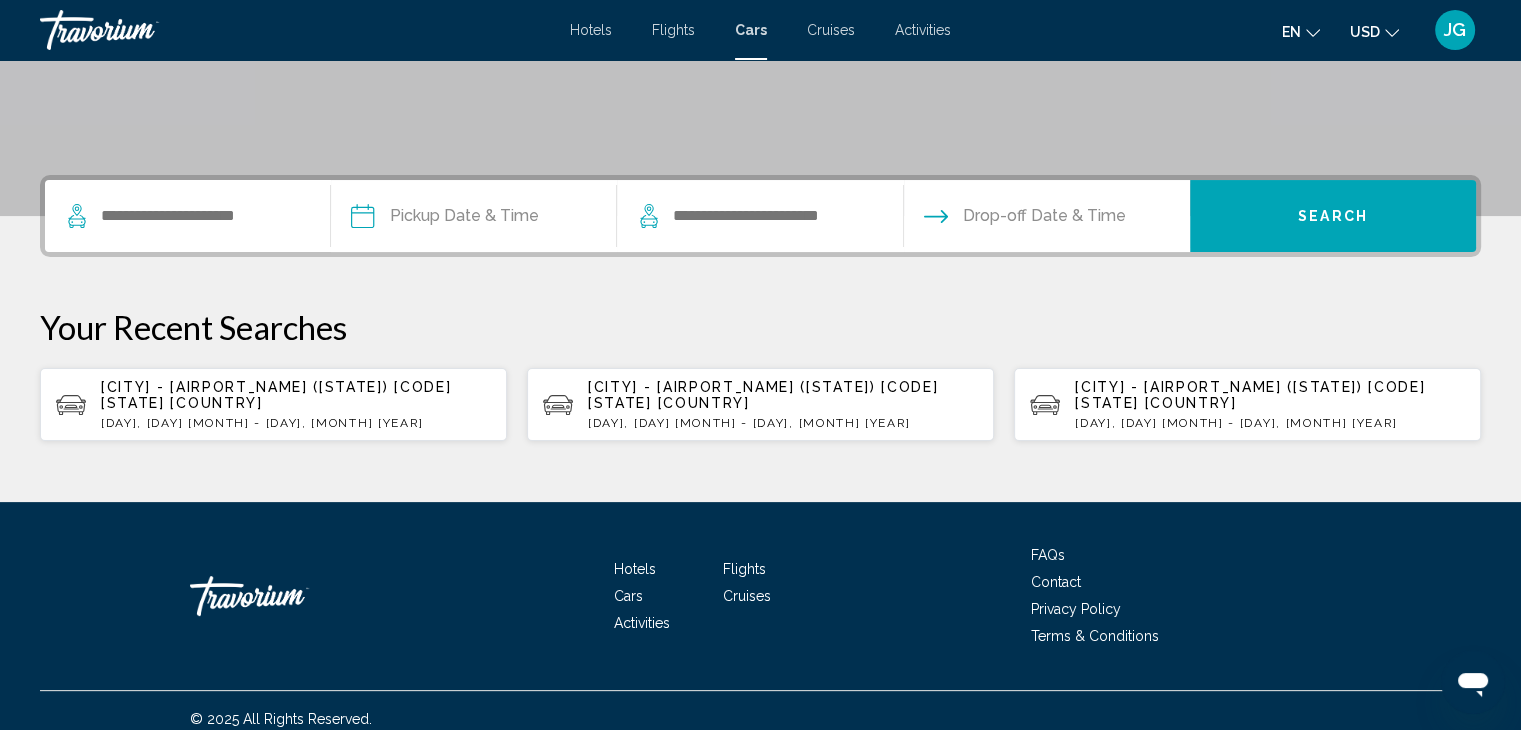 click on "[DAY], [DAY] [MONTH] - [DAY], [MONTH] [YEAR]" at bounding box center (296, 423) 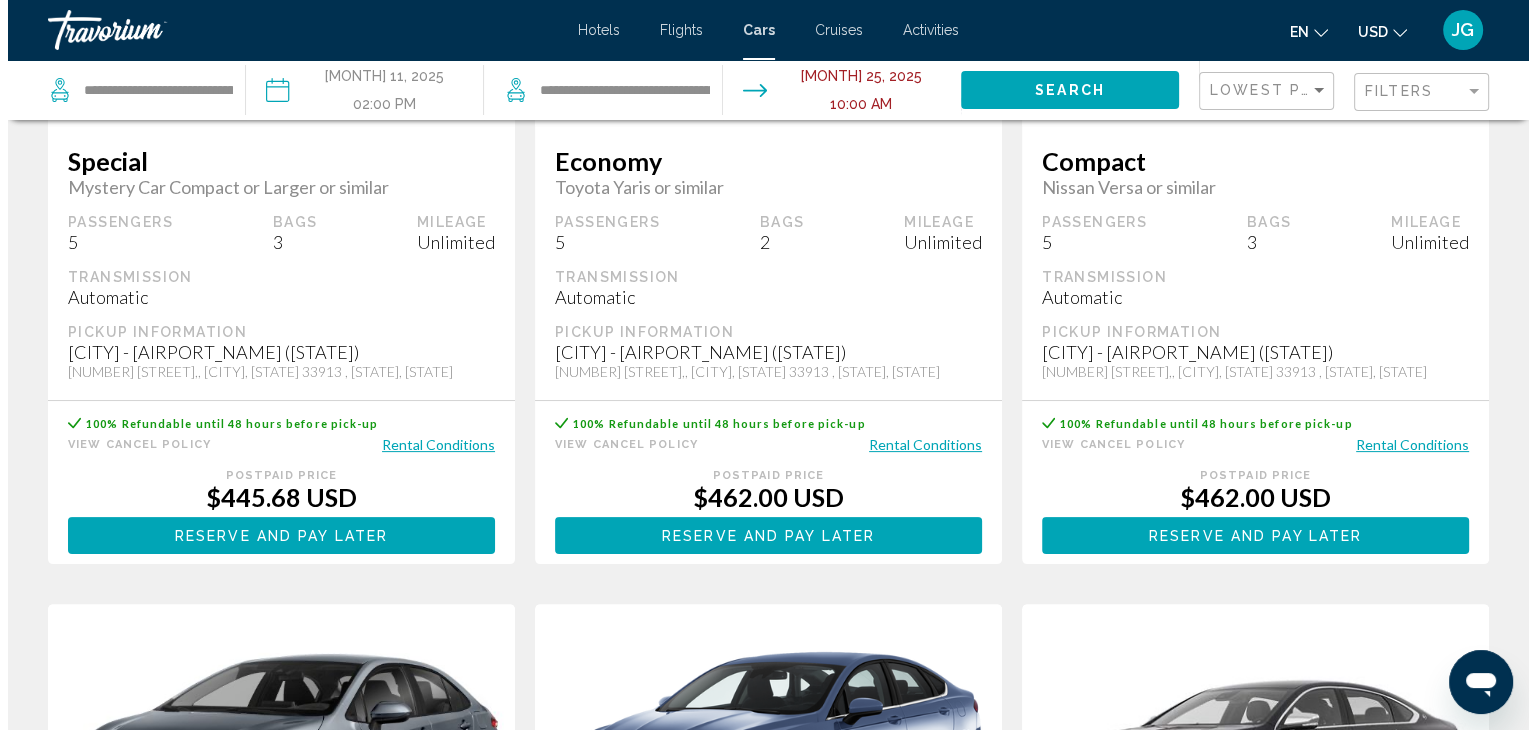 scroll, scrollTop: 0, scrollLeft: 0, axis: both 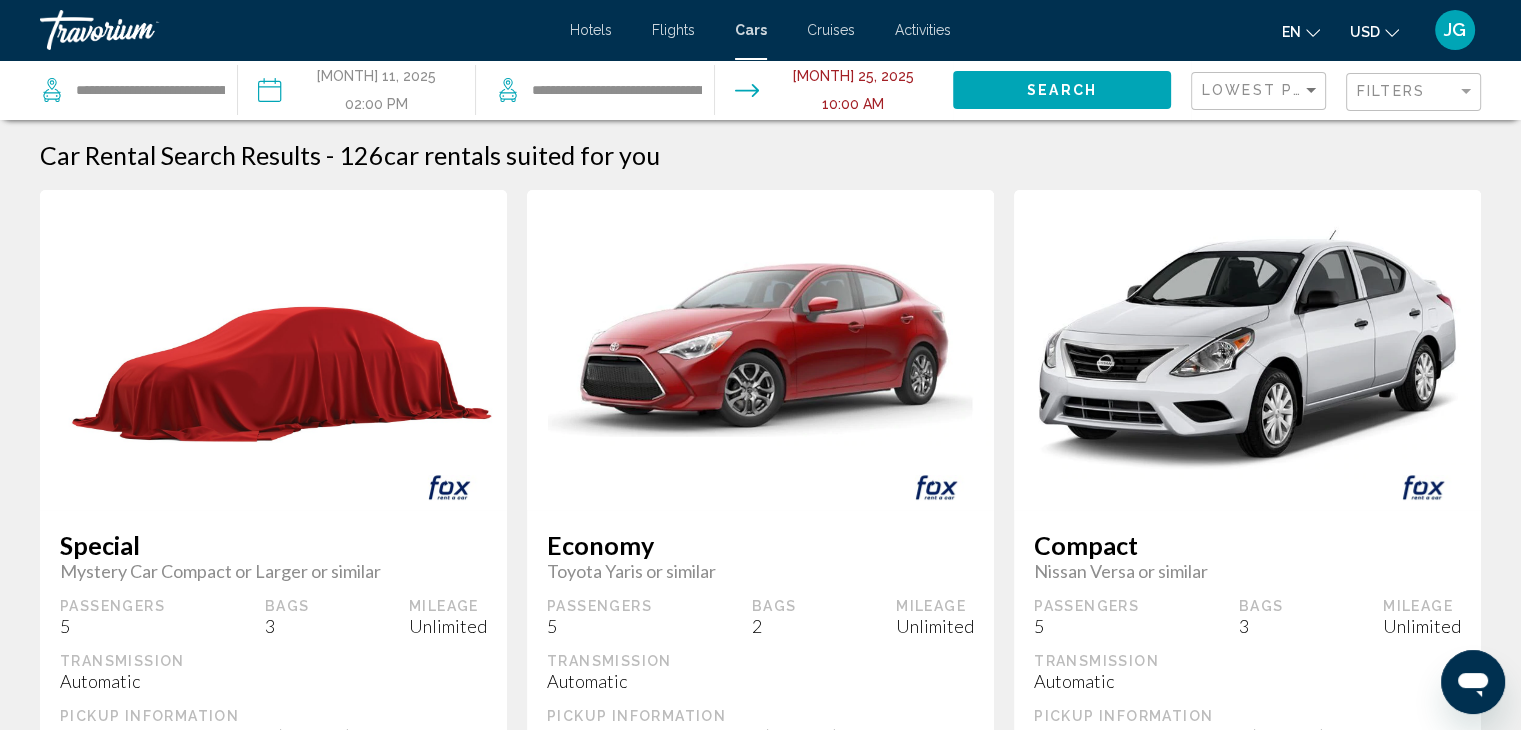 click at bounding box center [356, 93] 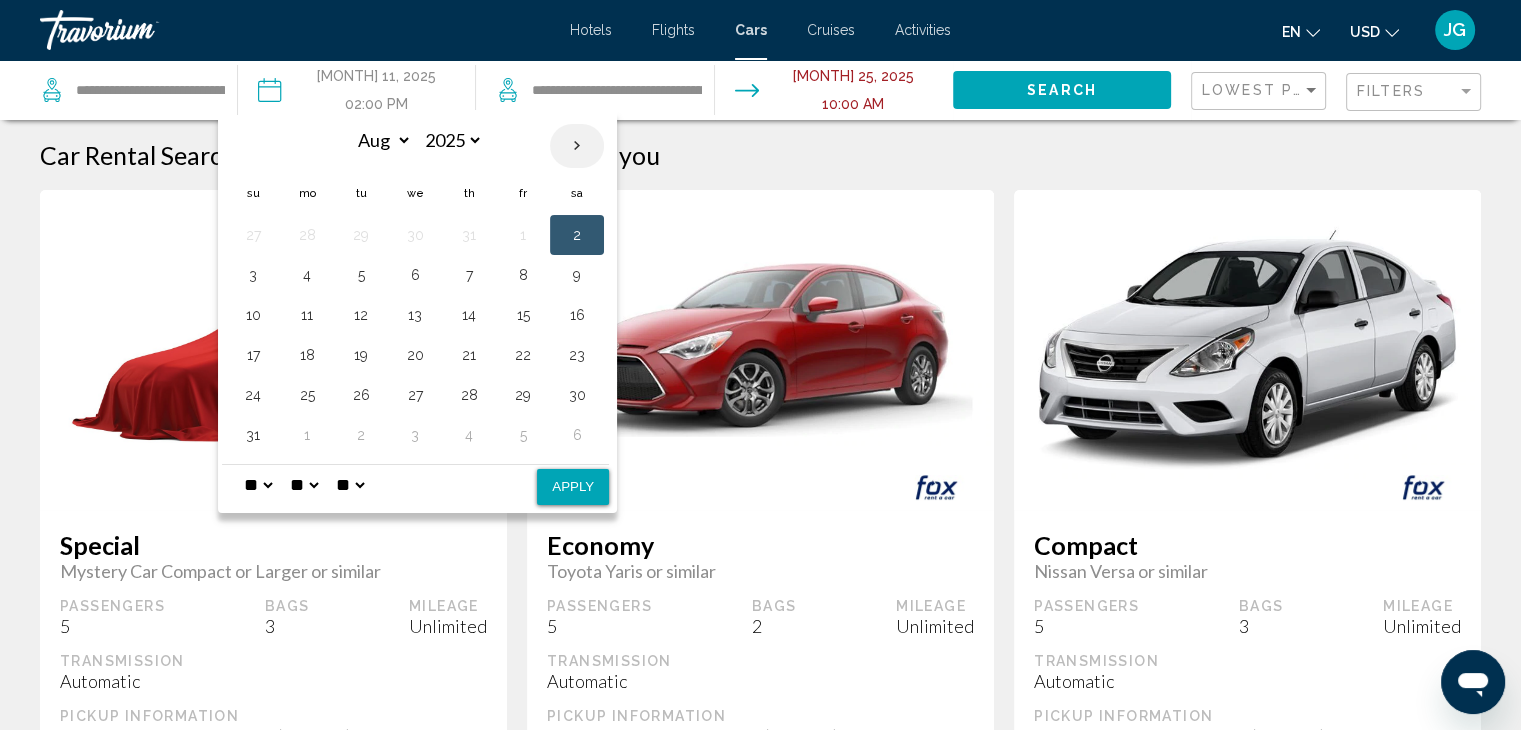 click at bounding box center (577, 146) 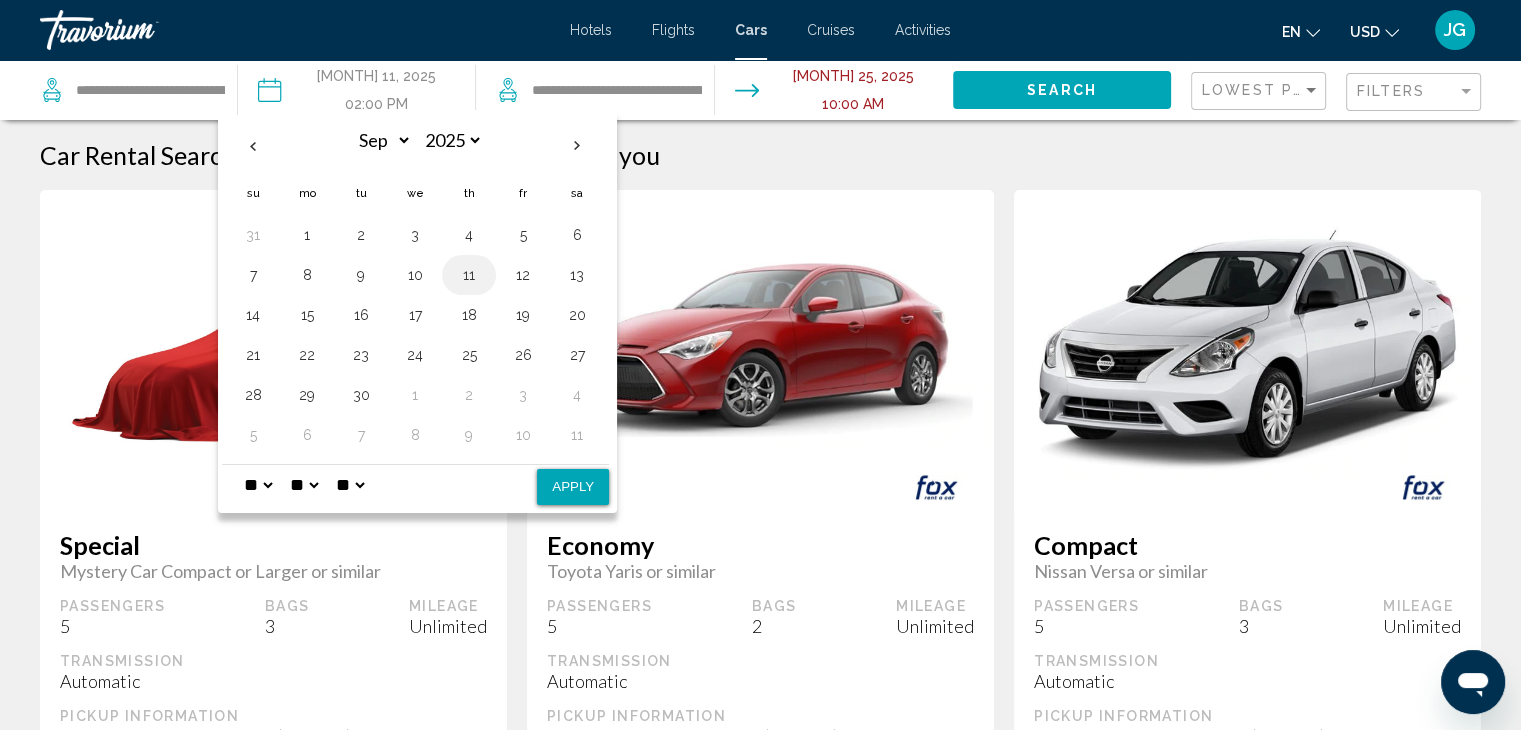 click on "11" at bounding box center [469, 275] 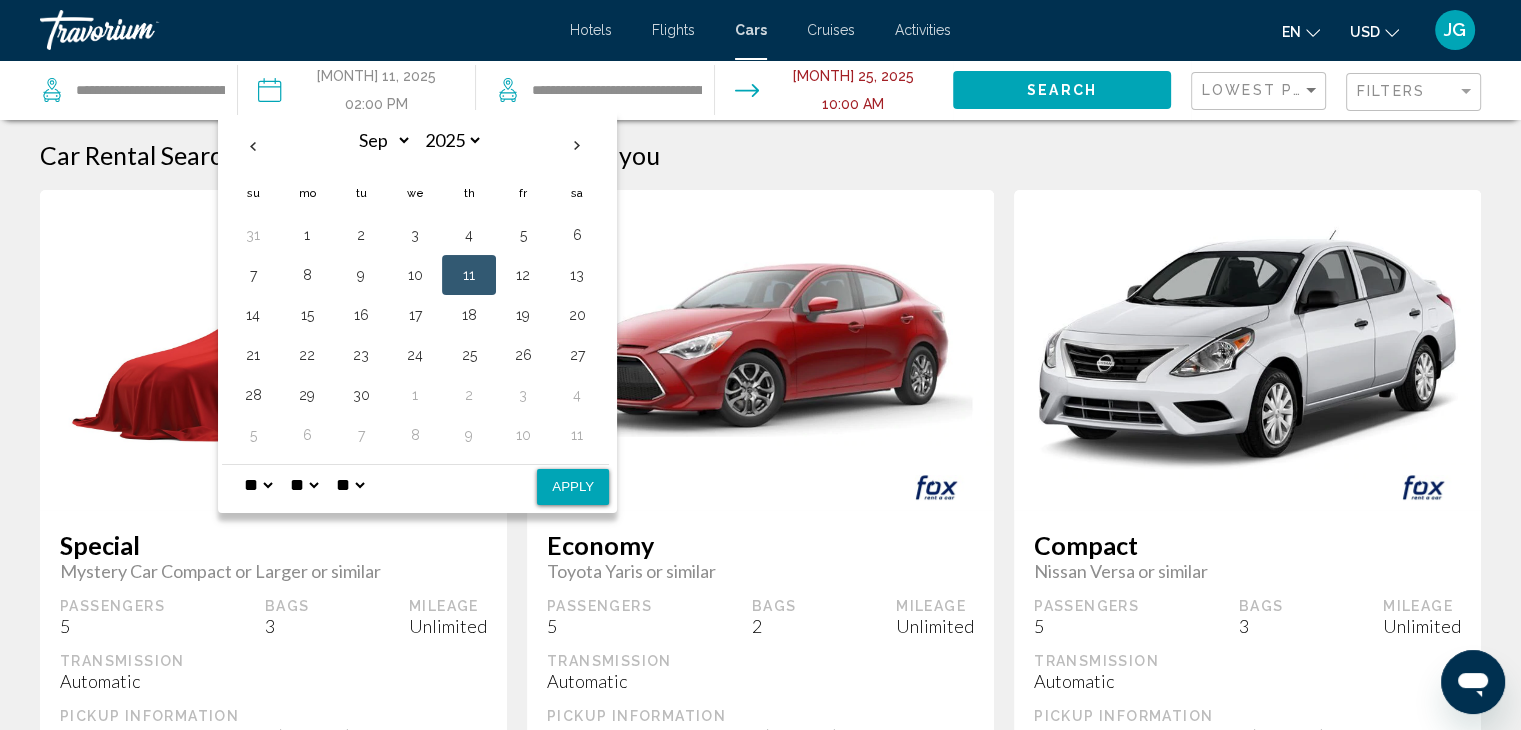 click on "**" at bounding box center [304, 485] 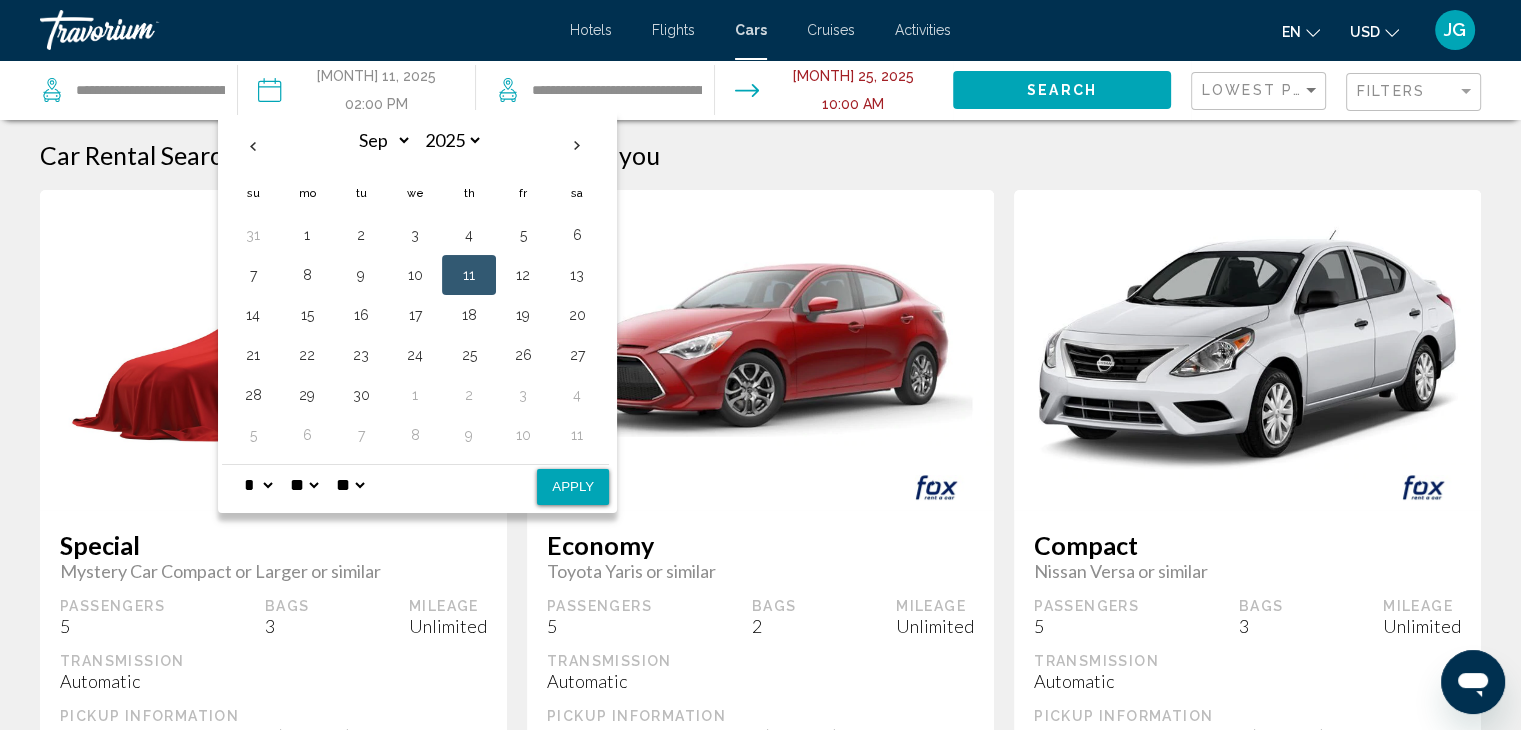 click on "* * * * * * * * * ** ** **" at bounding box center [258, 485] 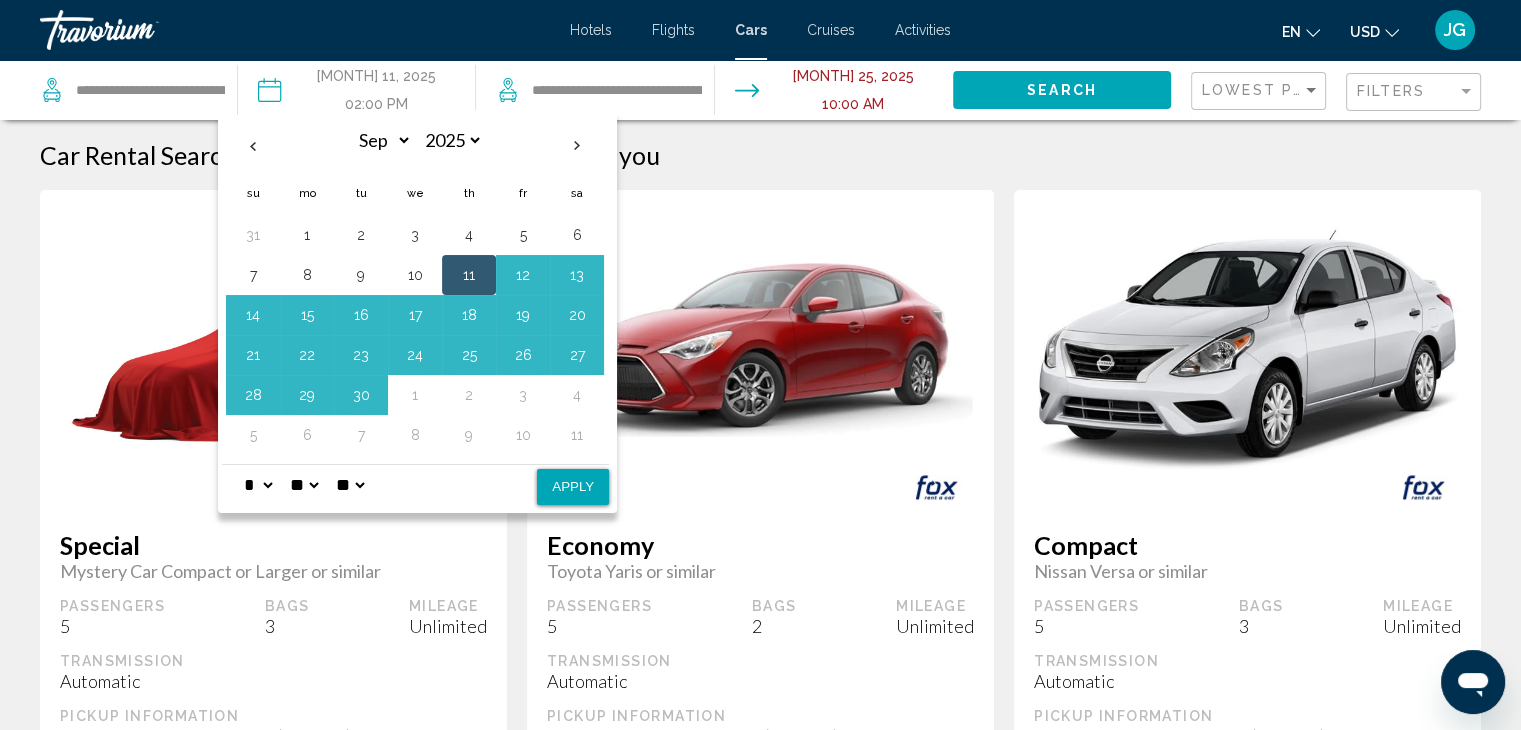 click on "Apply" at bounding box center [573, 487] 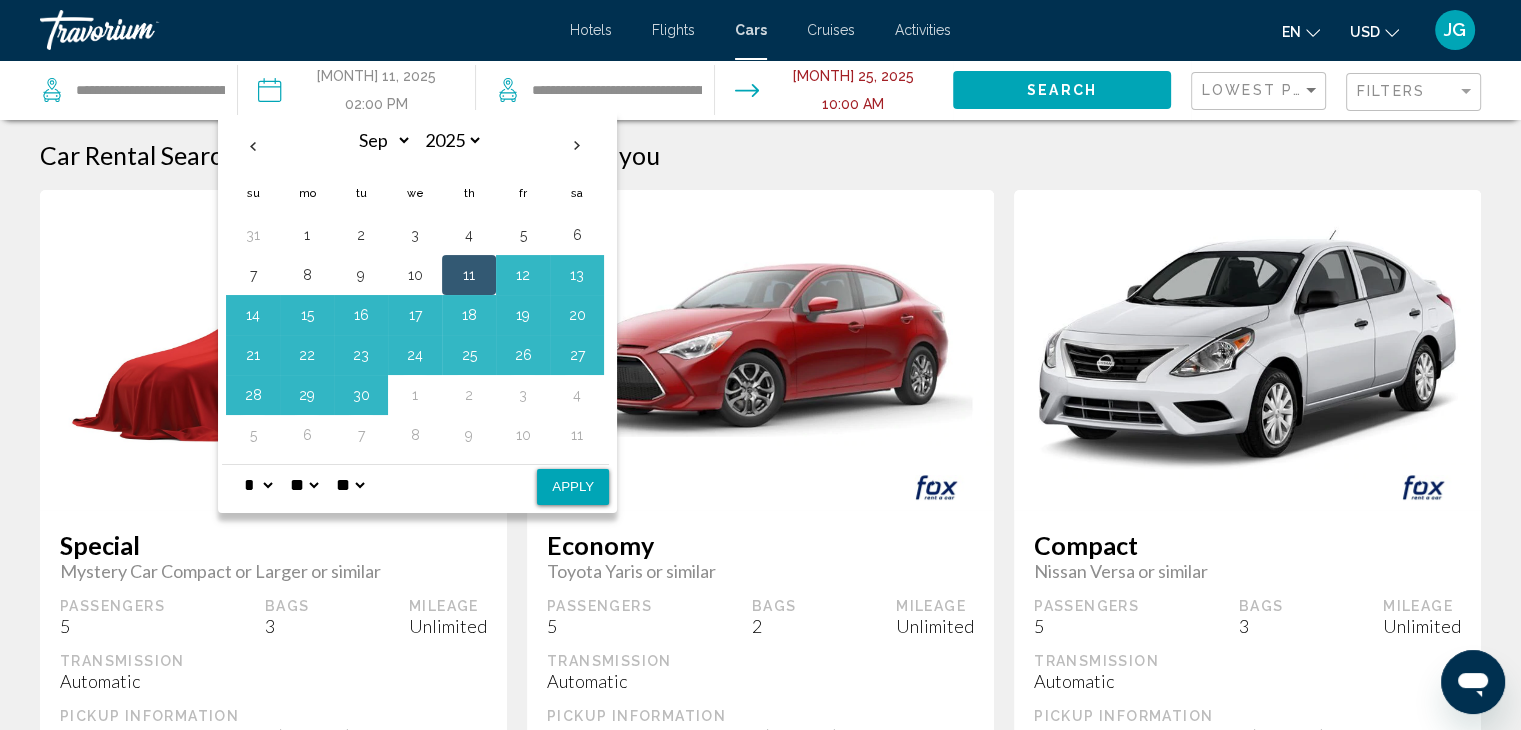 select on "*" 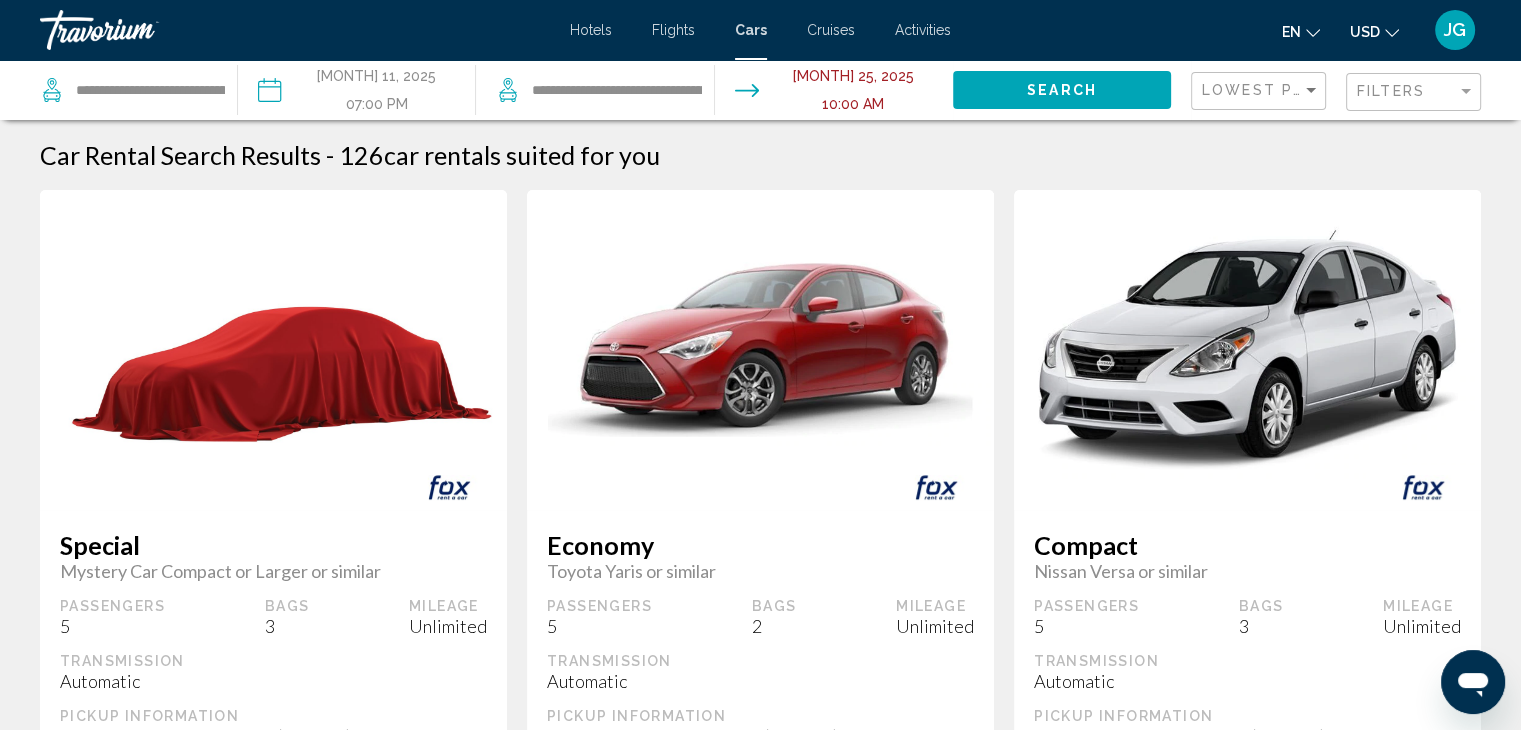 click at bounding box center (833, 93) 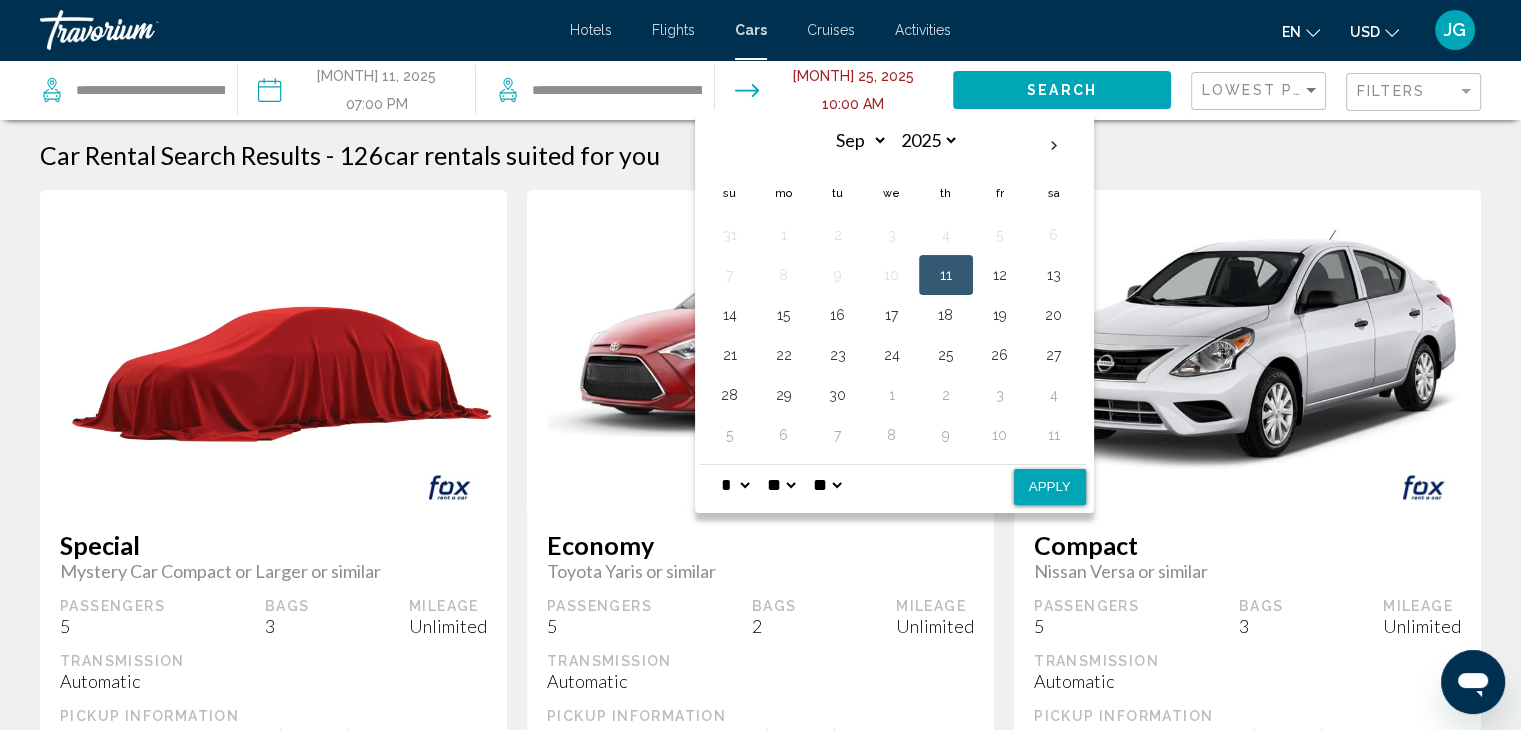 click on "11" at bounding box center [946, 275] 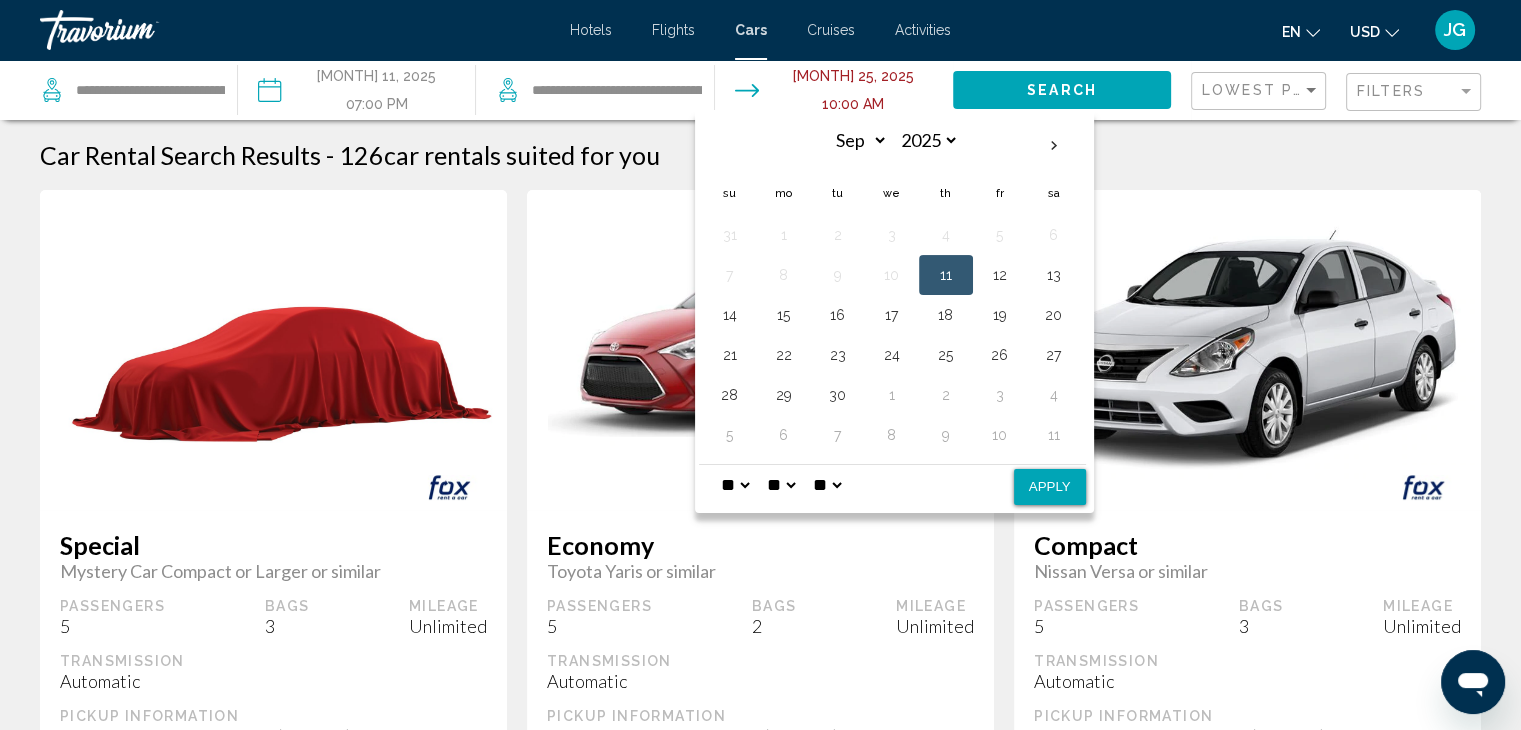 click on "* * * * * * * * * ** ** **" at bounding box center (735, 485) 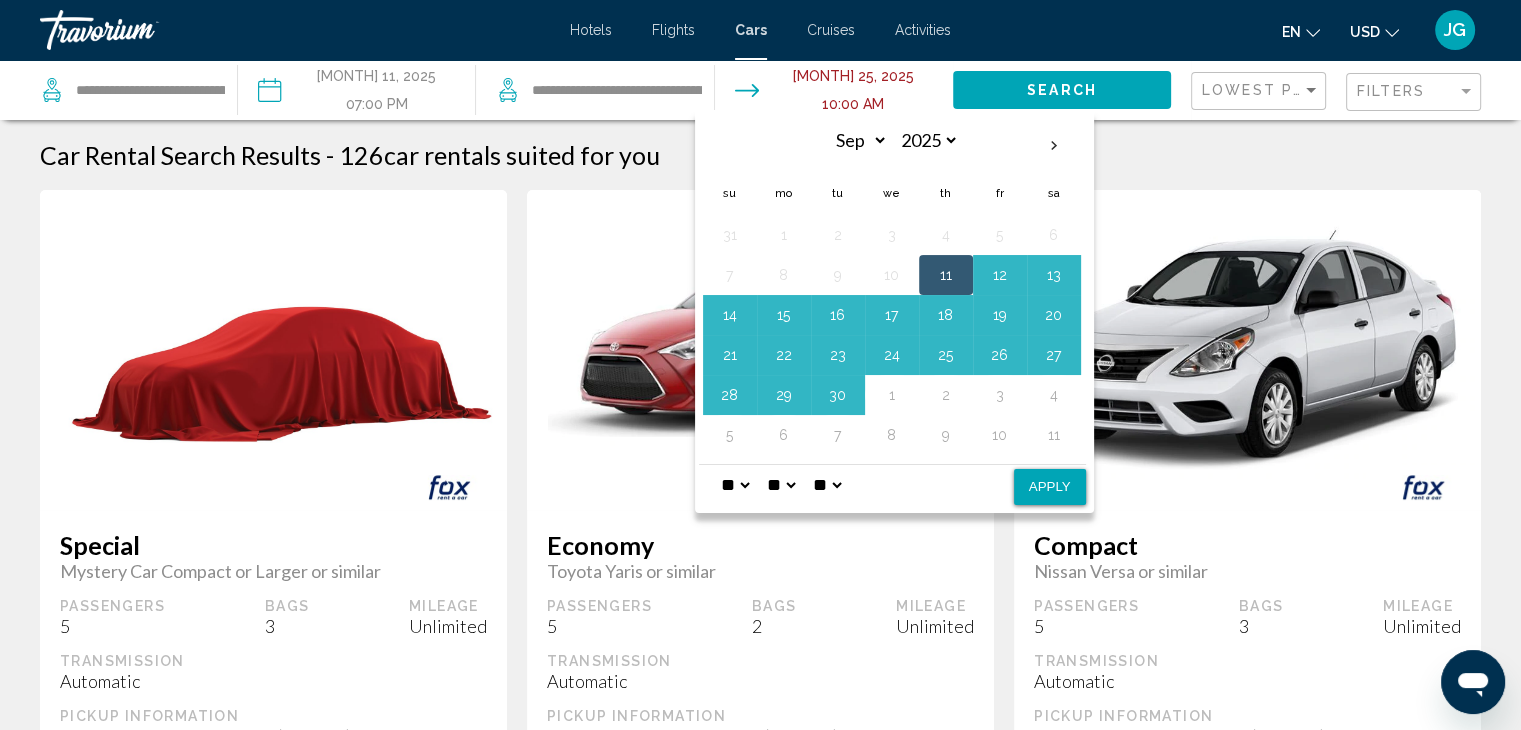 click on "** **" at bounding box center (827, 485) 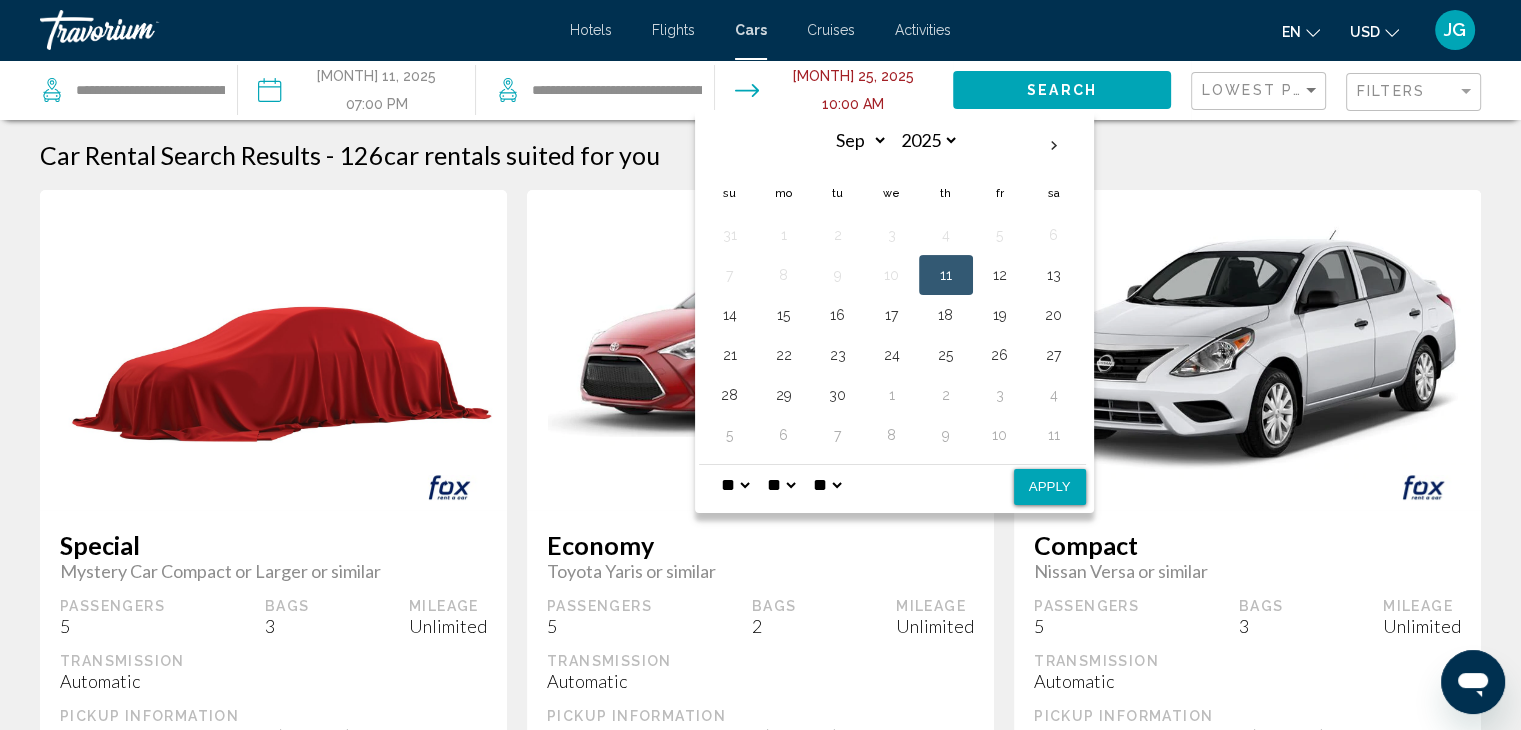 click on "11" at bounding box center [946, 275] 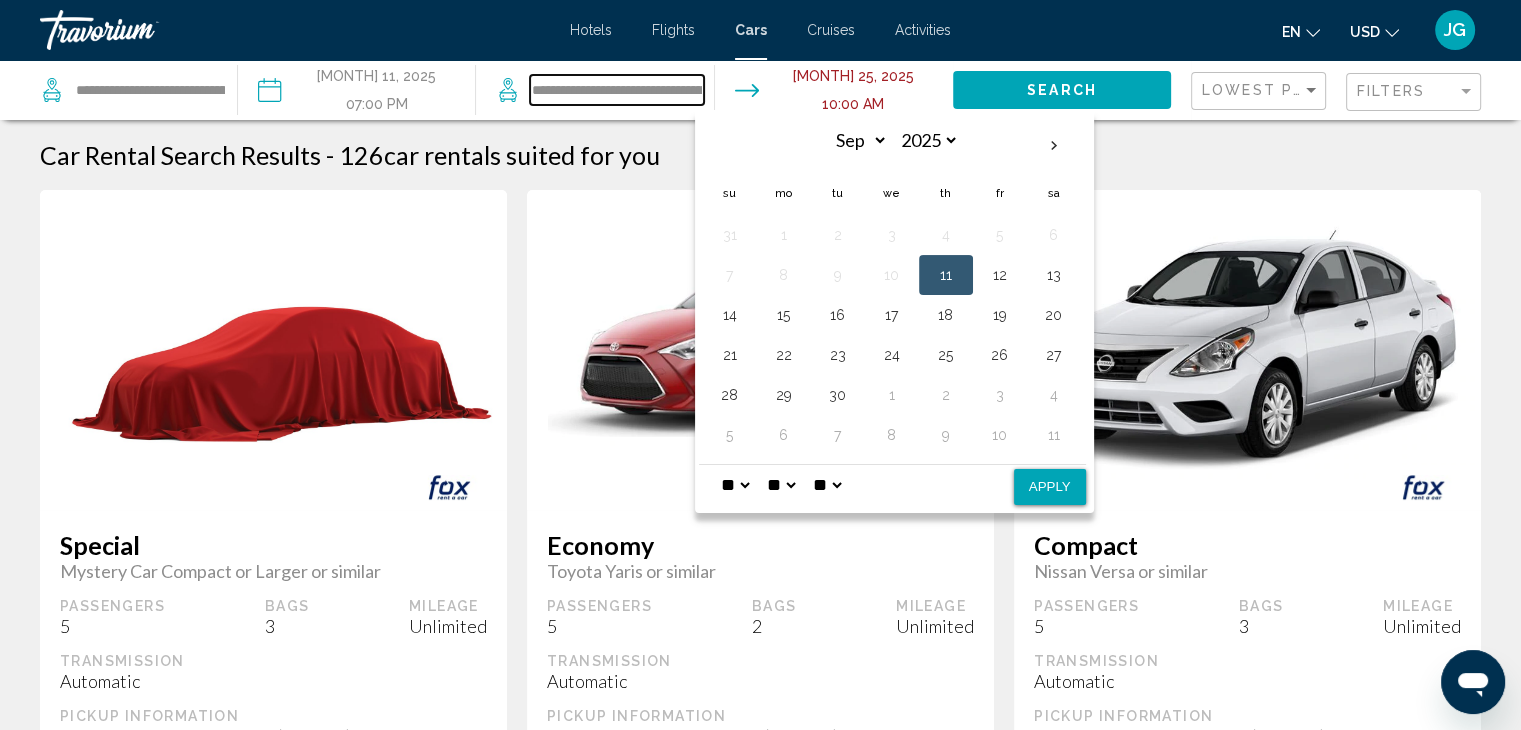 click on "**********" at bounding box center [616, 90] 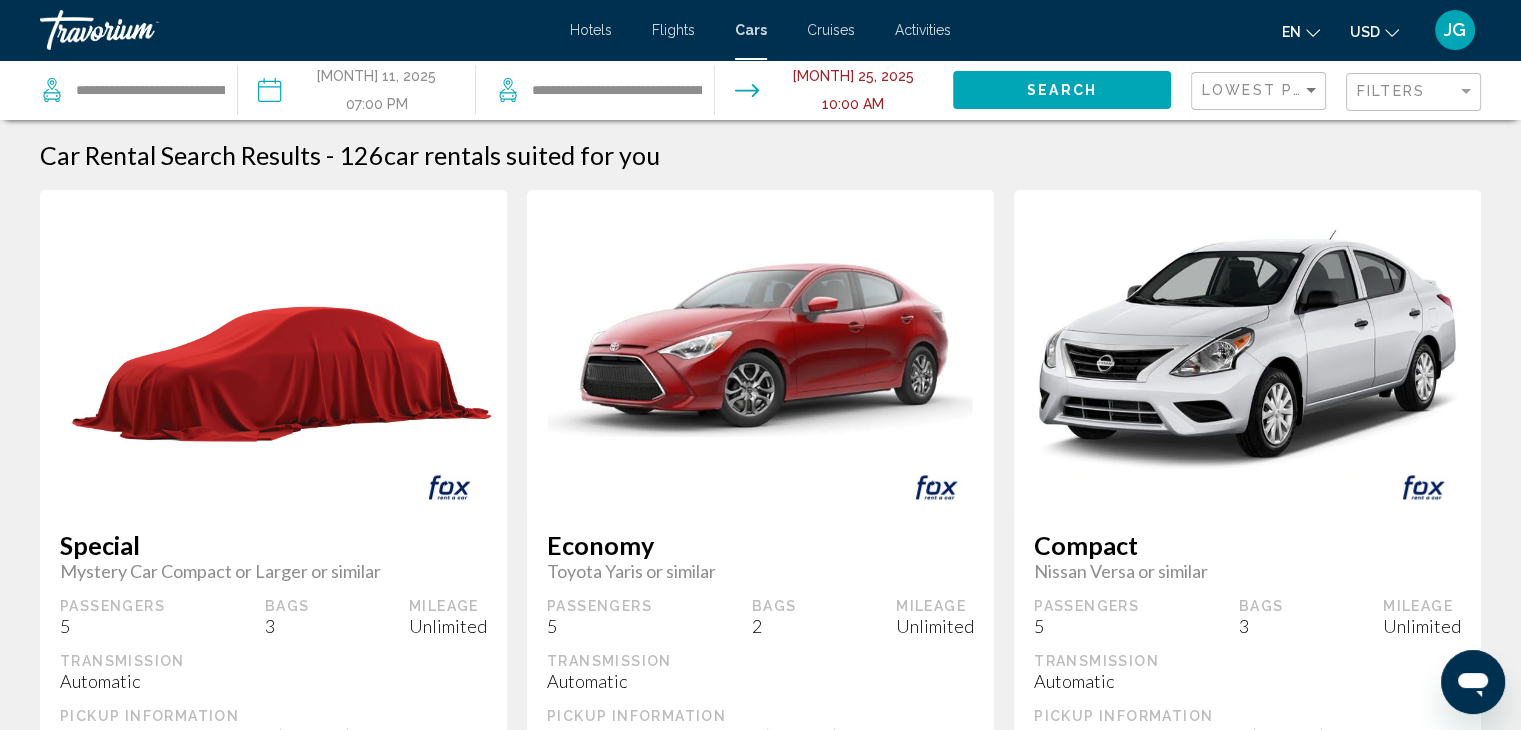 click at bounding box center [833, 93] 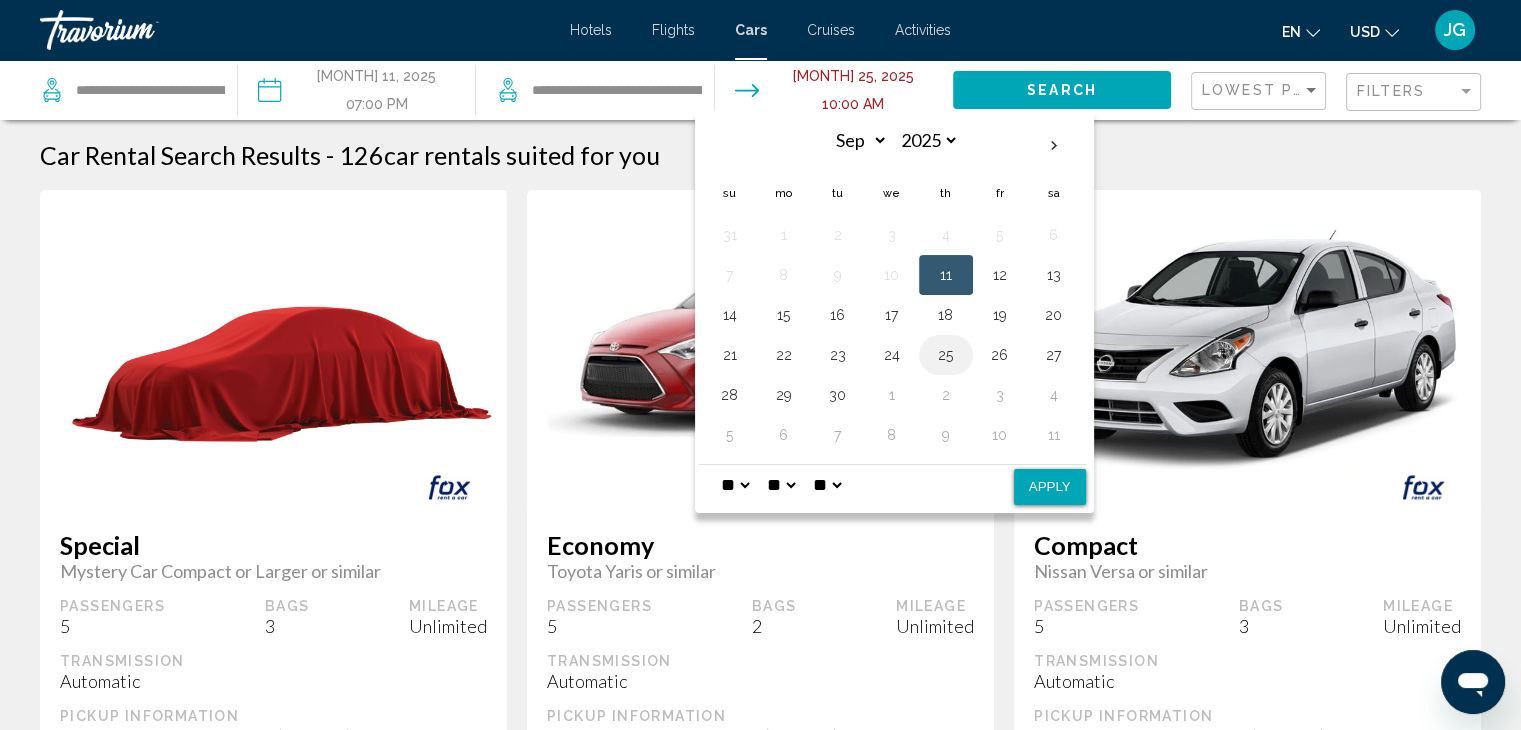 click on "25" at bounding box center (946, 355) 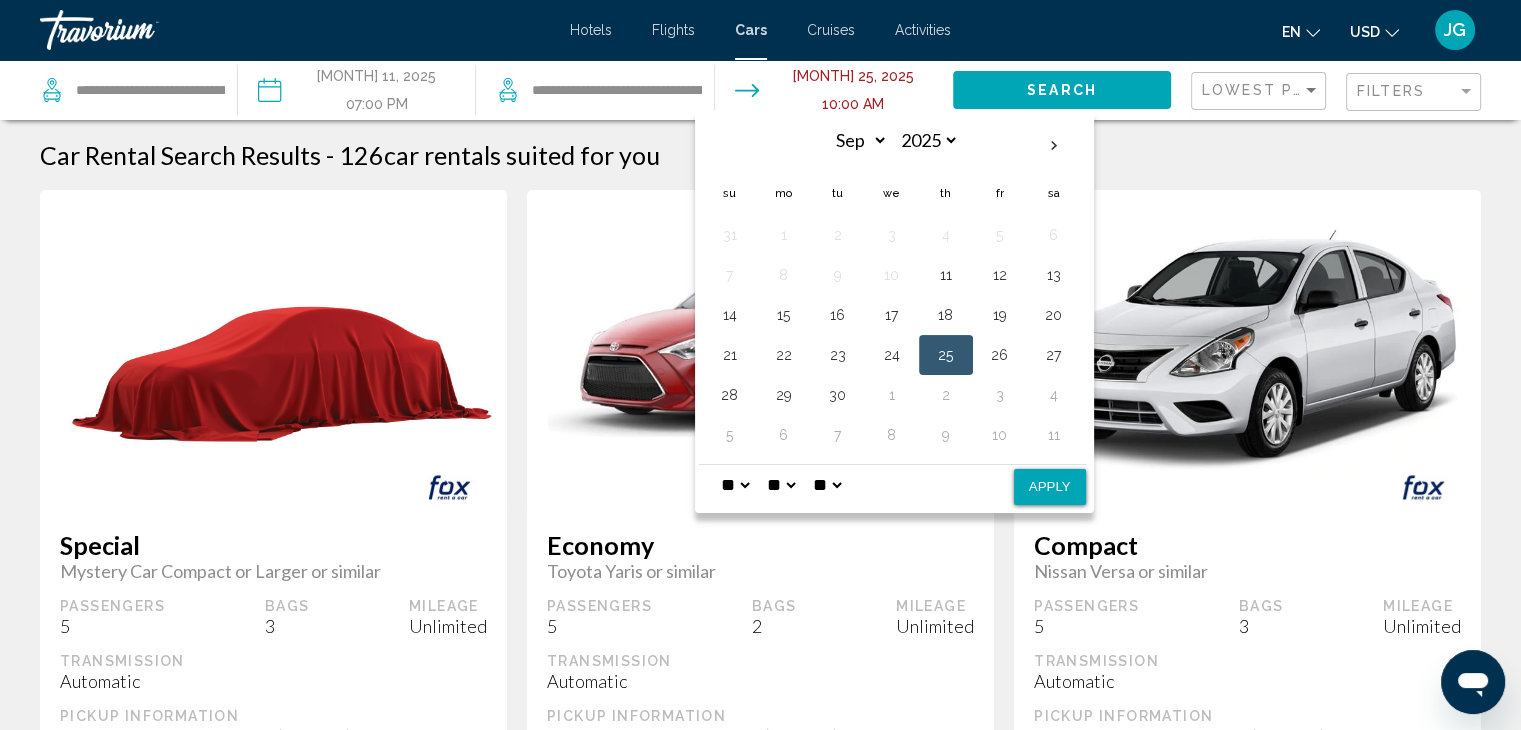 click on "* * * * * * * * * ** ** **" at bounding box center [735, 485] 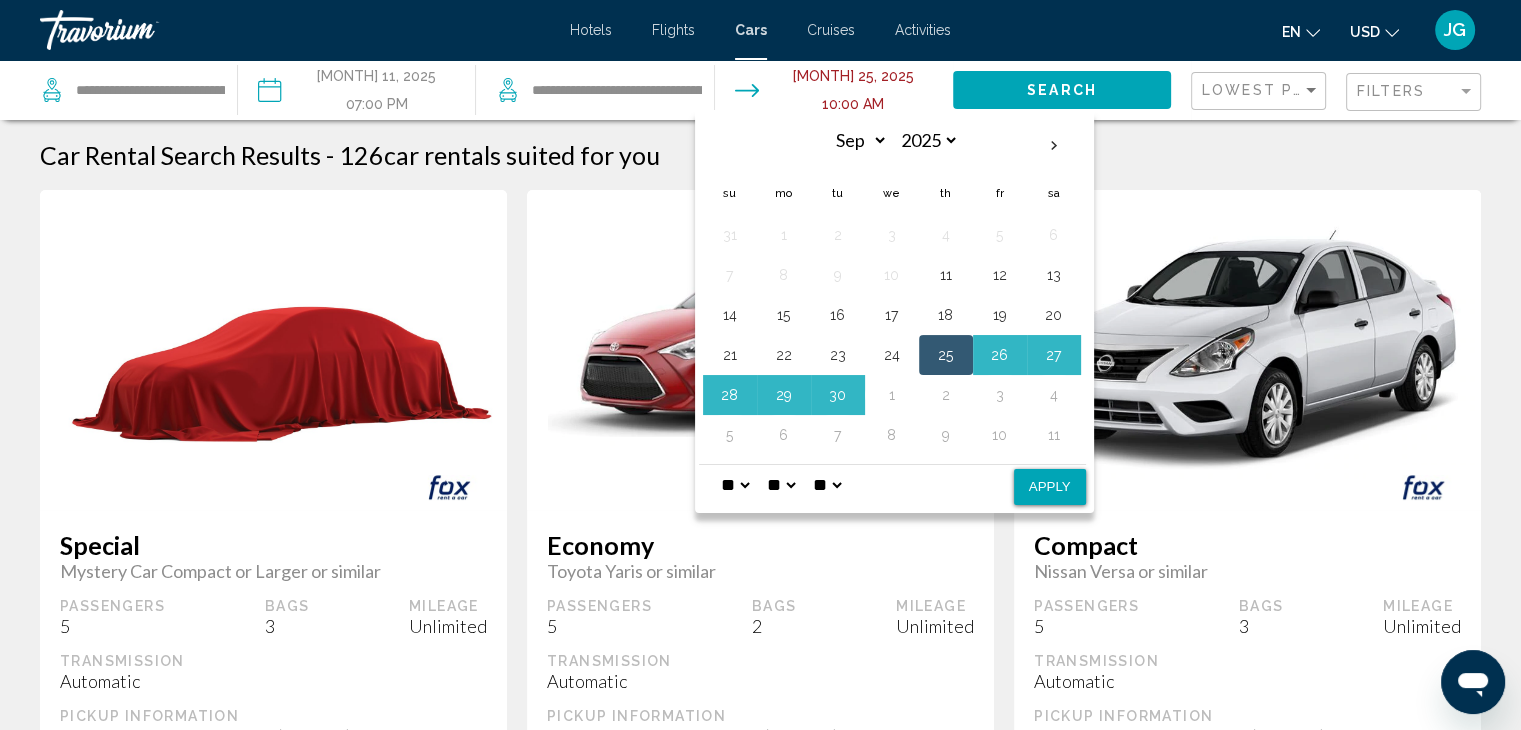 click on "Apply" at bounding box center [1050, 487] 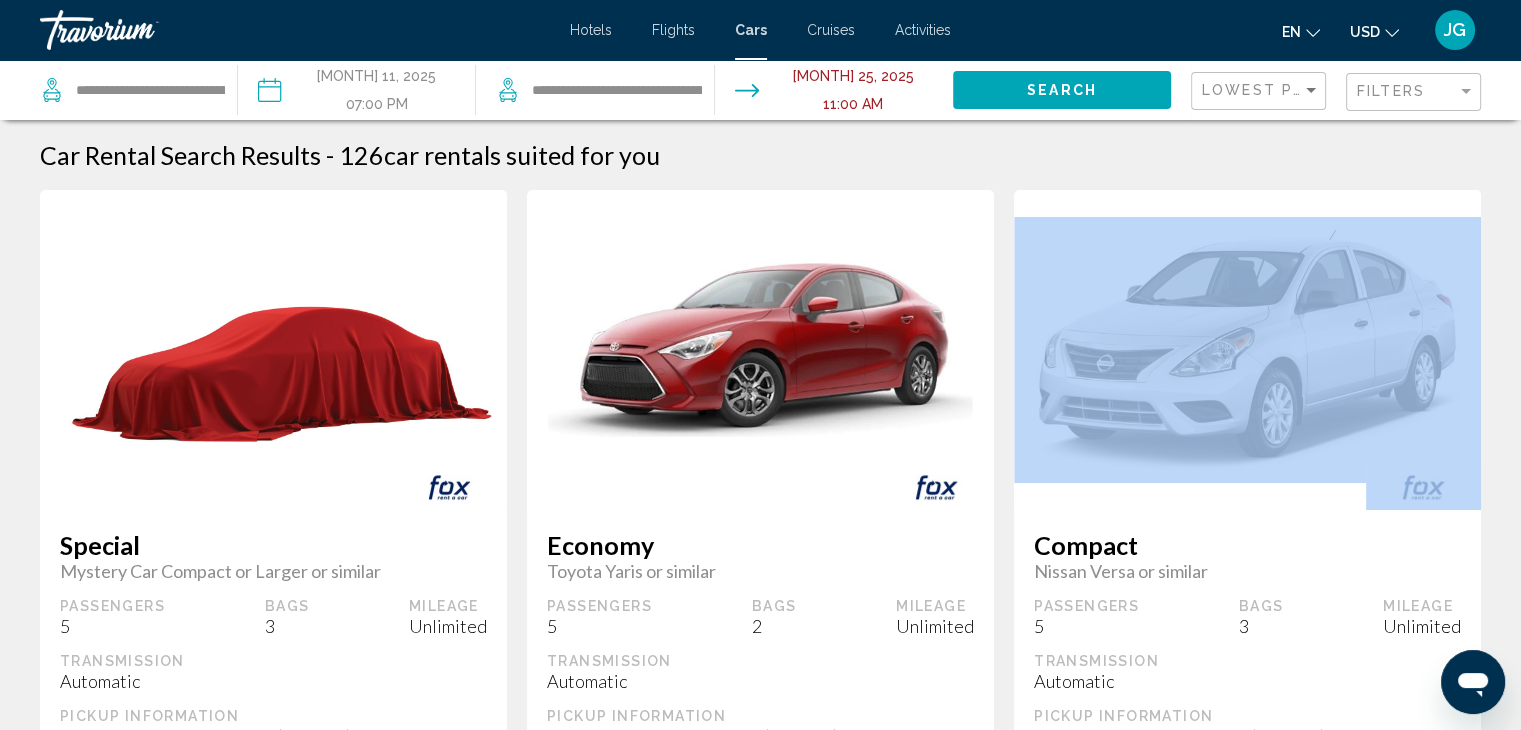click at bounding box center [1247, 350] 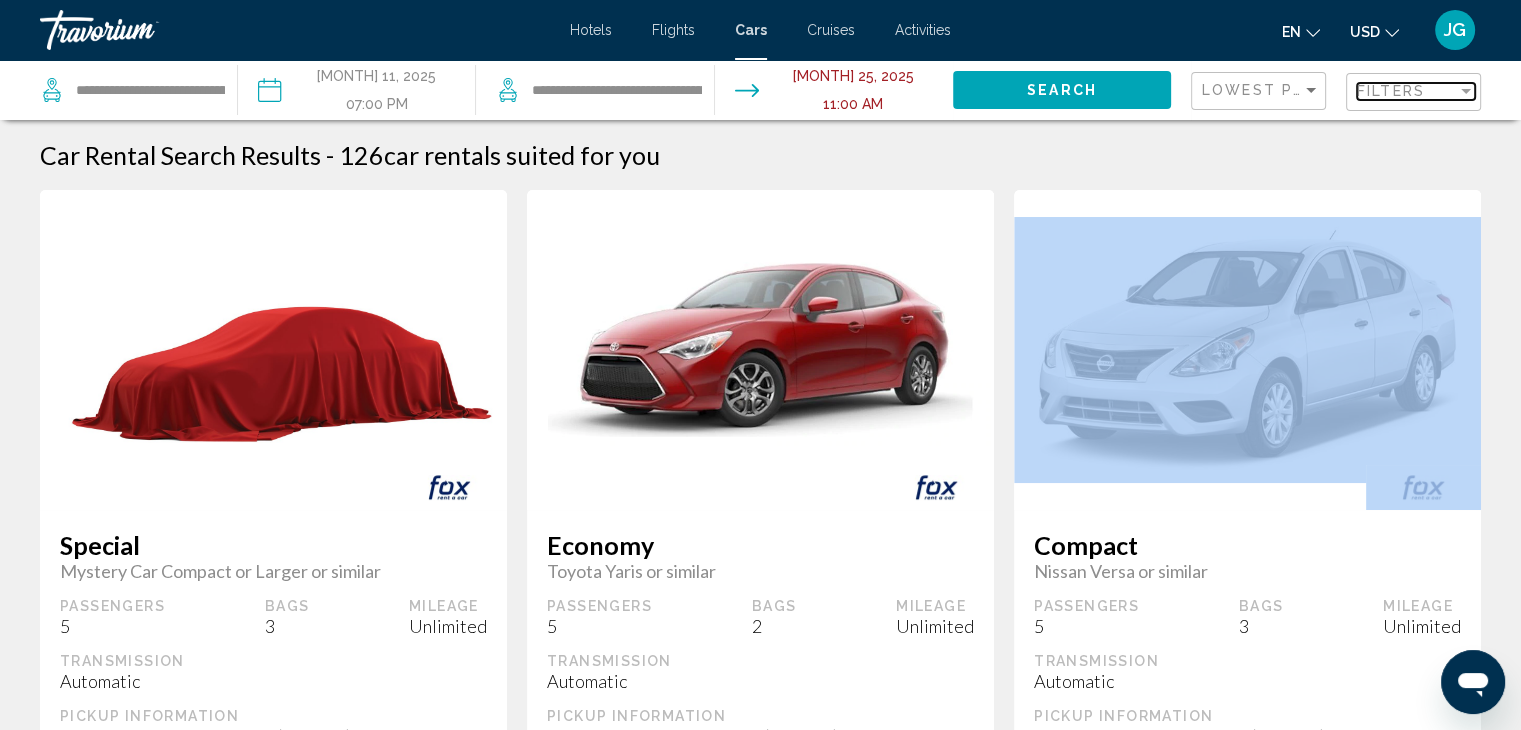click at bounding box center [1466, 91] 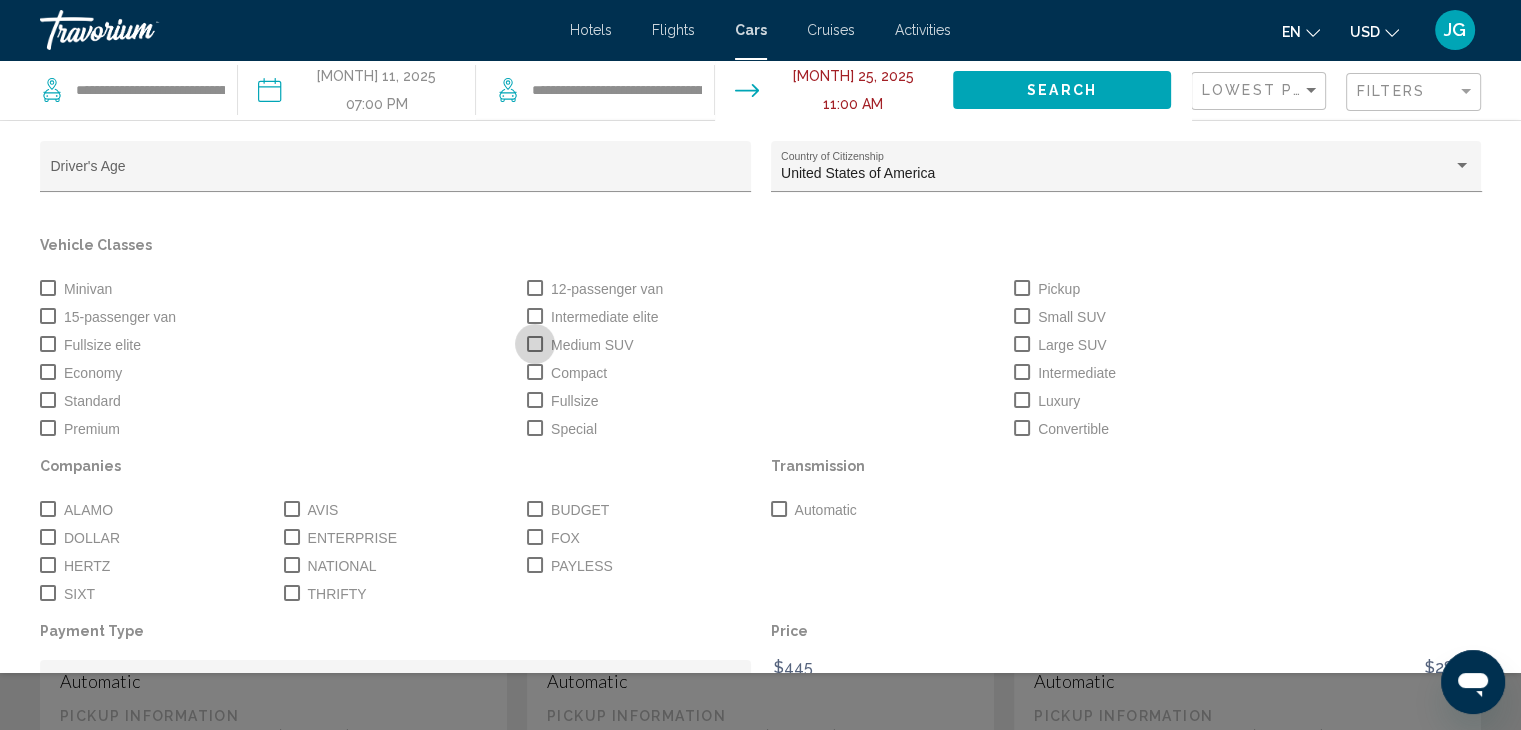 click at bounding box center [535, 344] 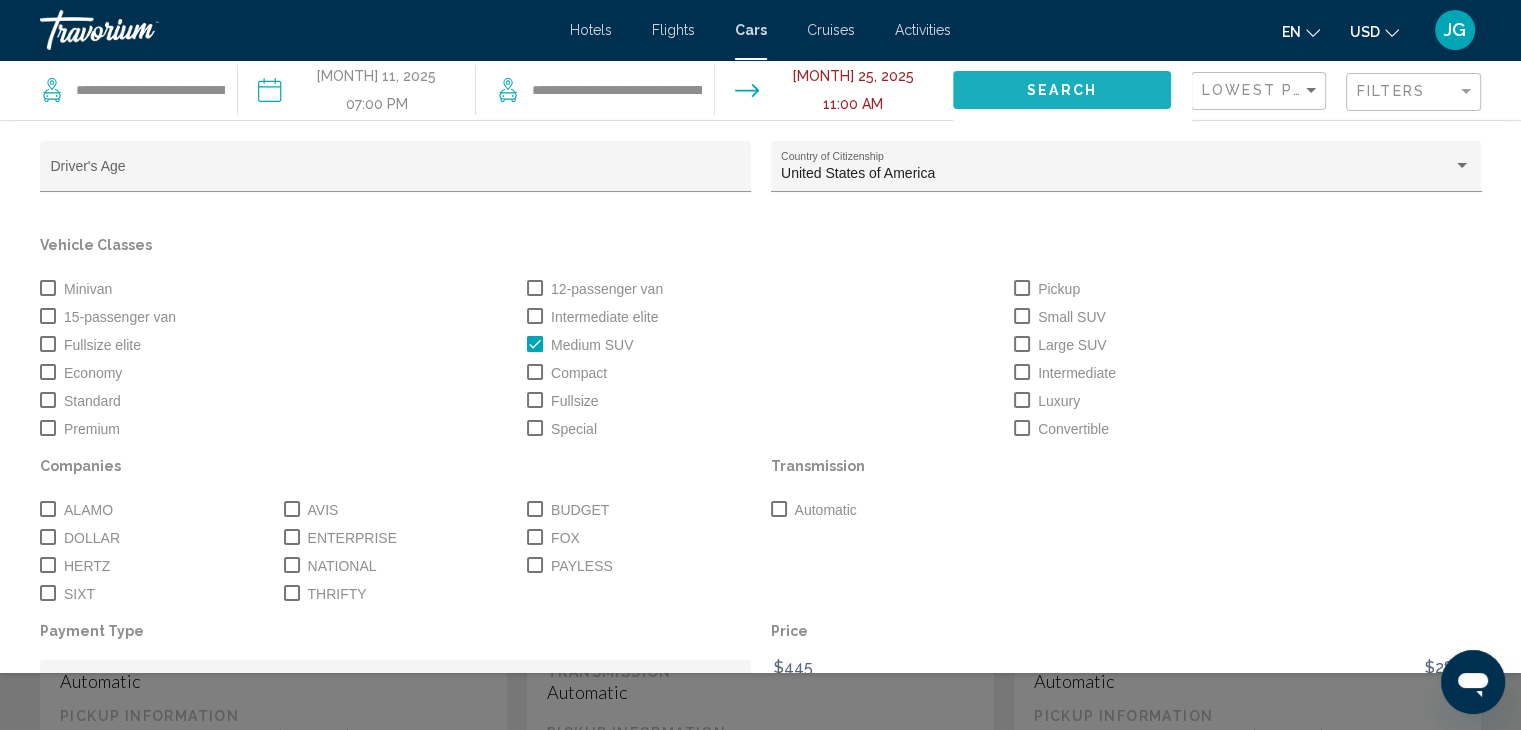 click on "Search" 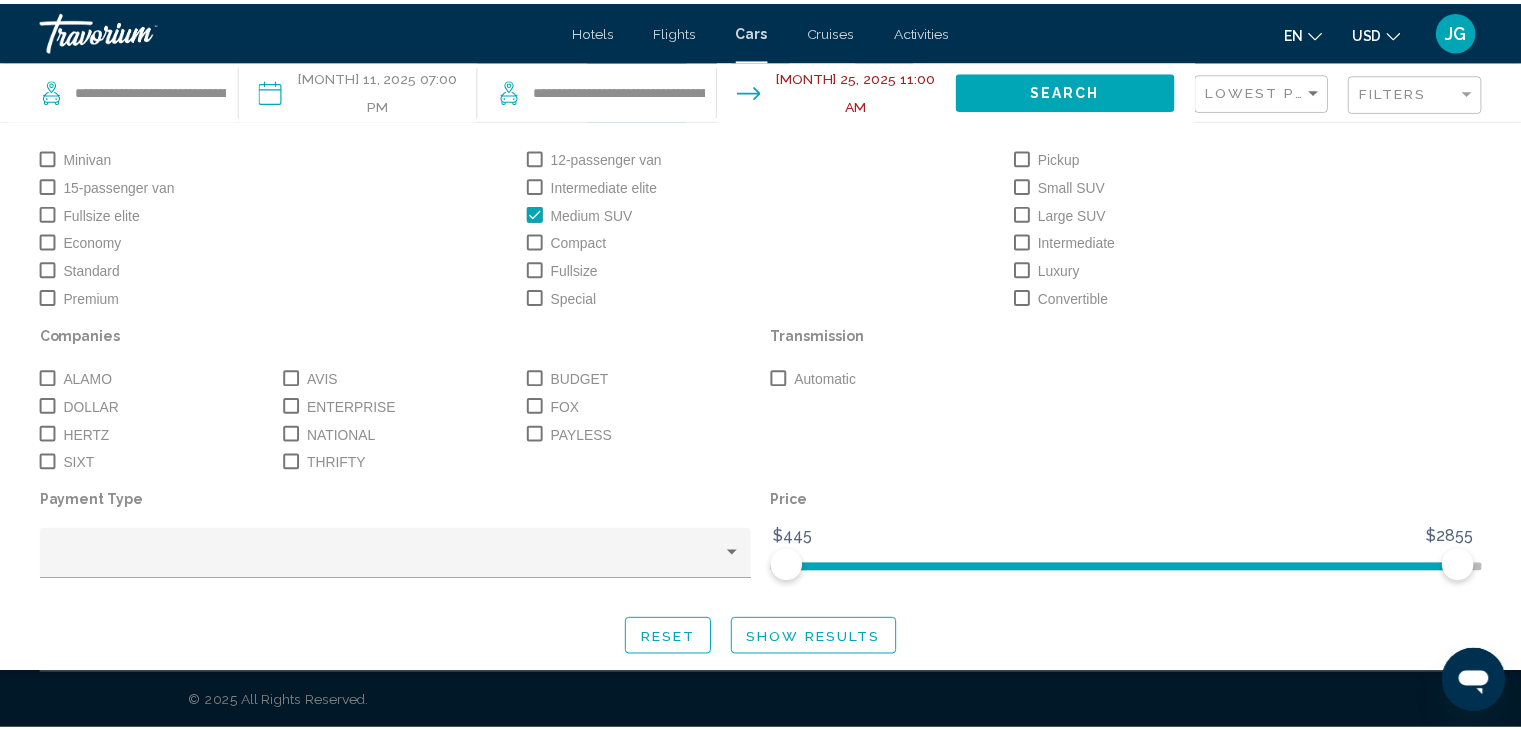 scroll, scrollTop: 136, scrollLeft: 0, axis: vertical 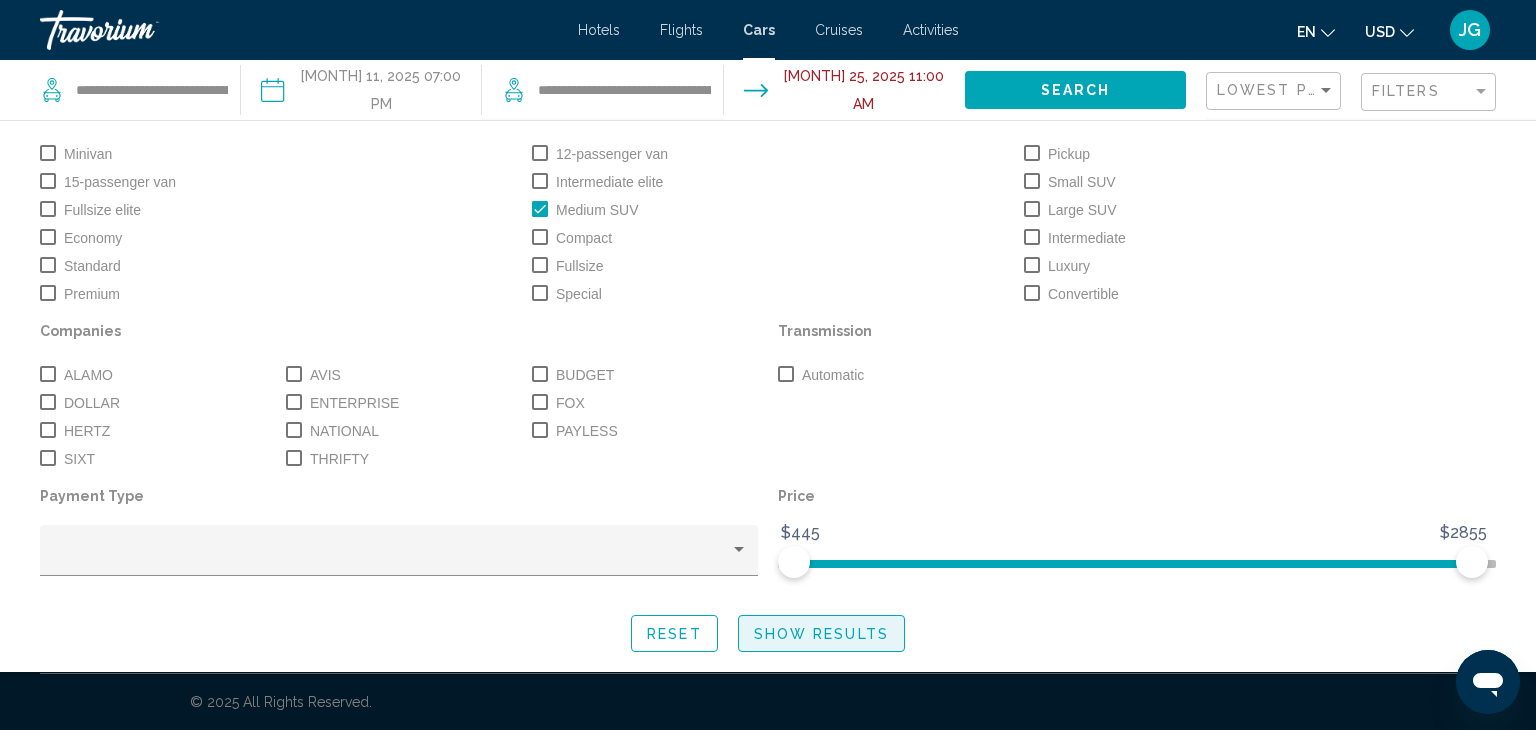 click on "Show Results" 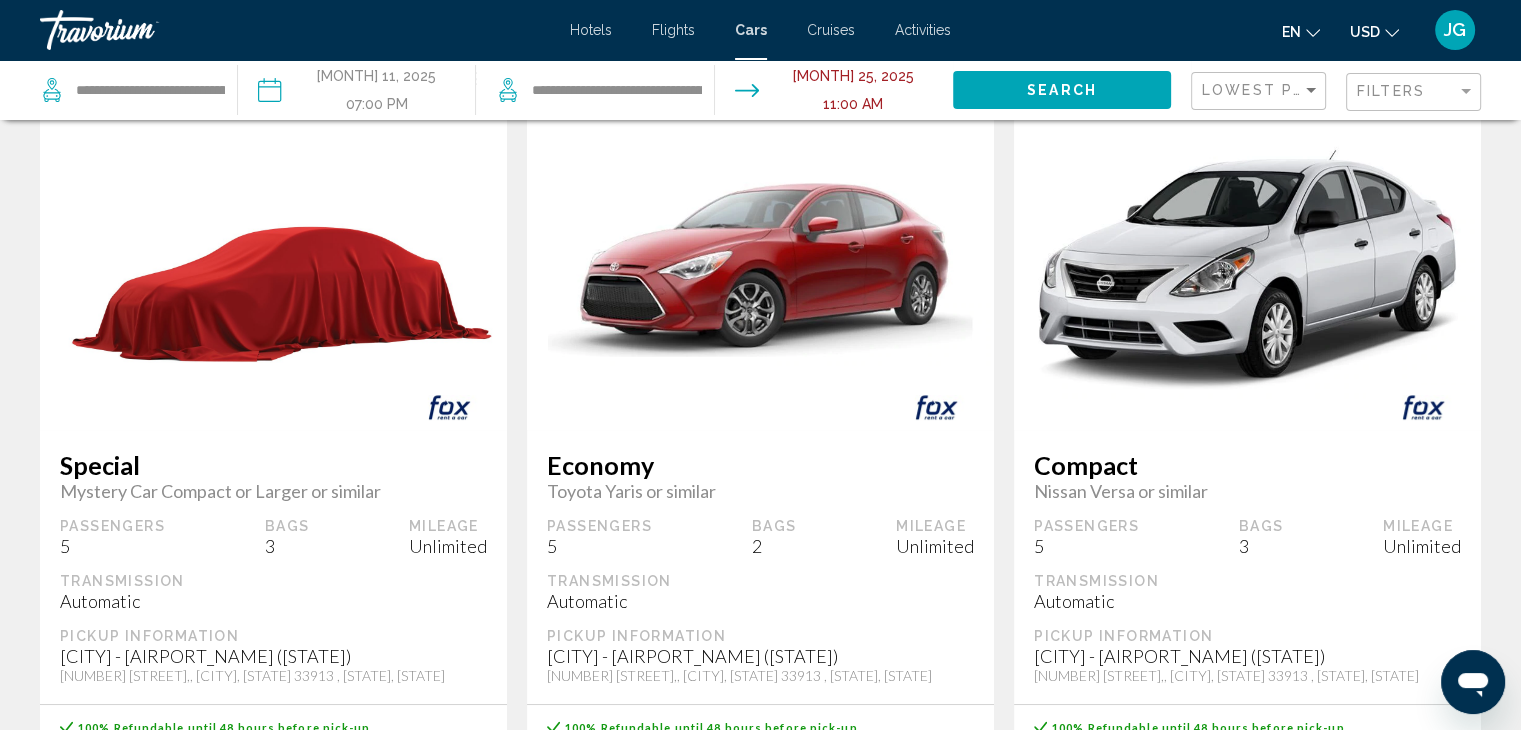 scroll, scrollTop: 0, scrollLeft: 0, axis: both 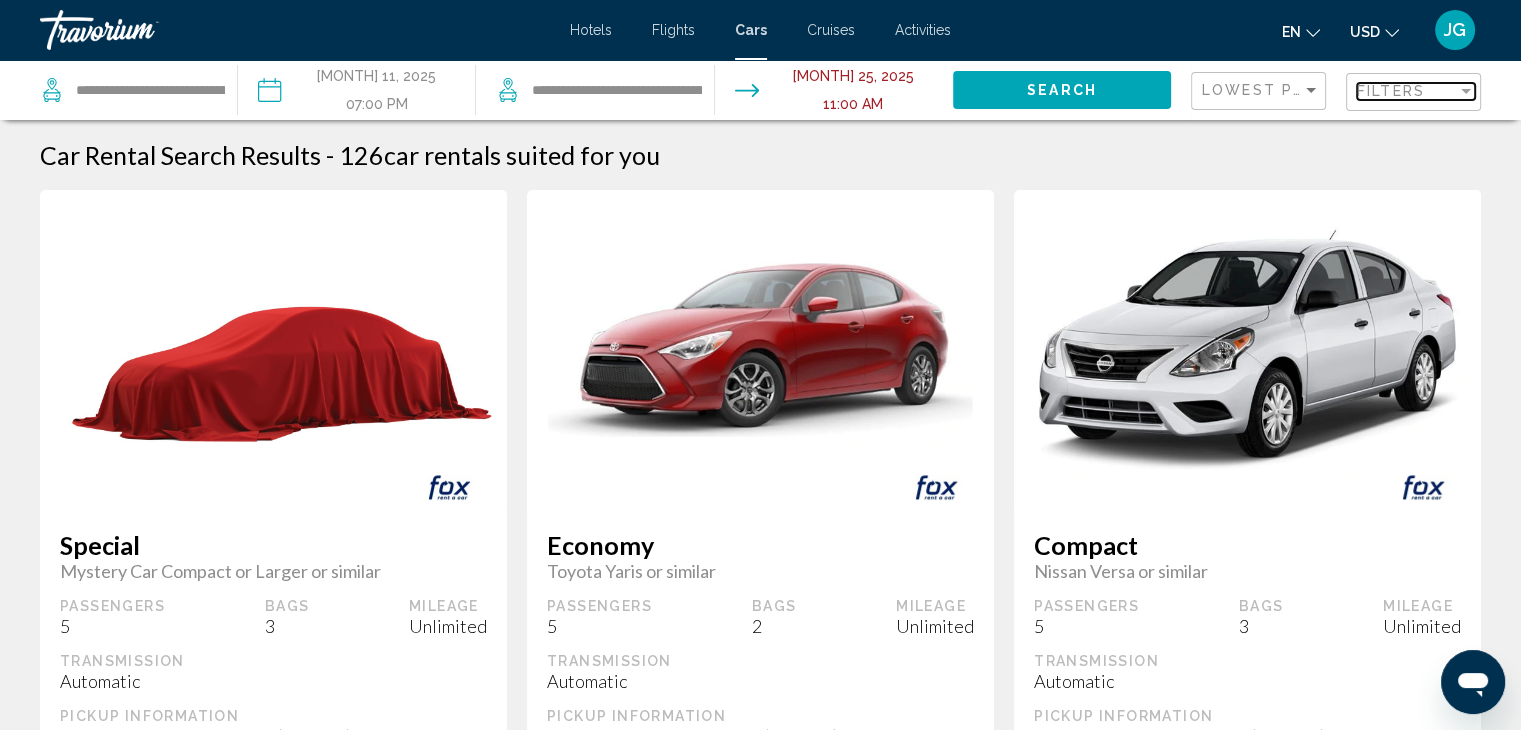 click at bounding box center [1466, 91] 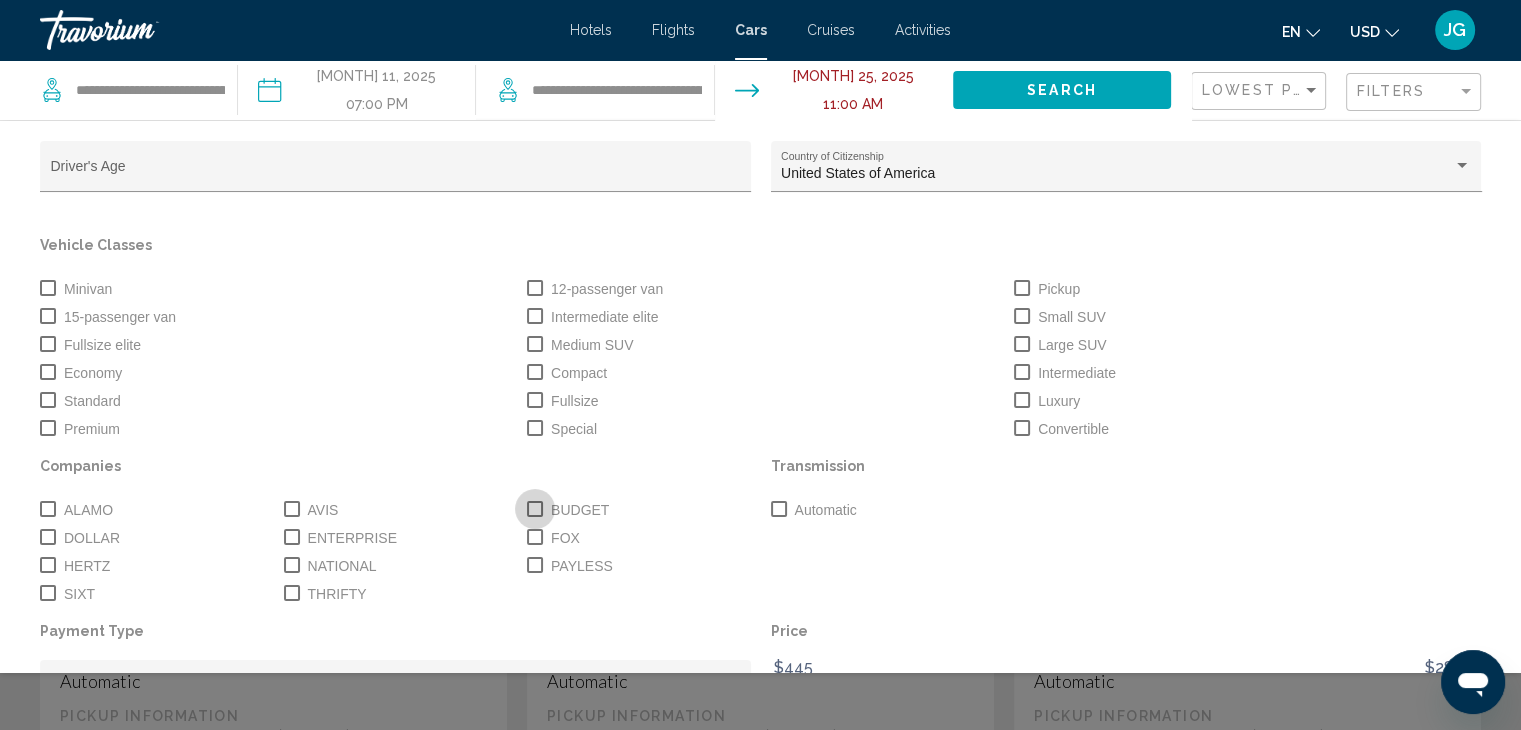 click at bounding box center [535, 509] 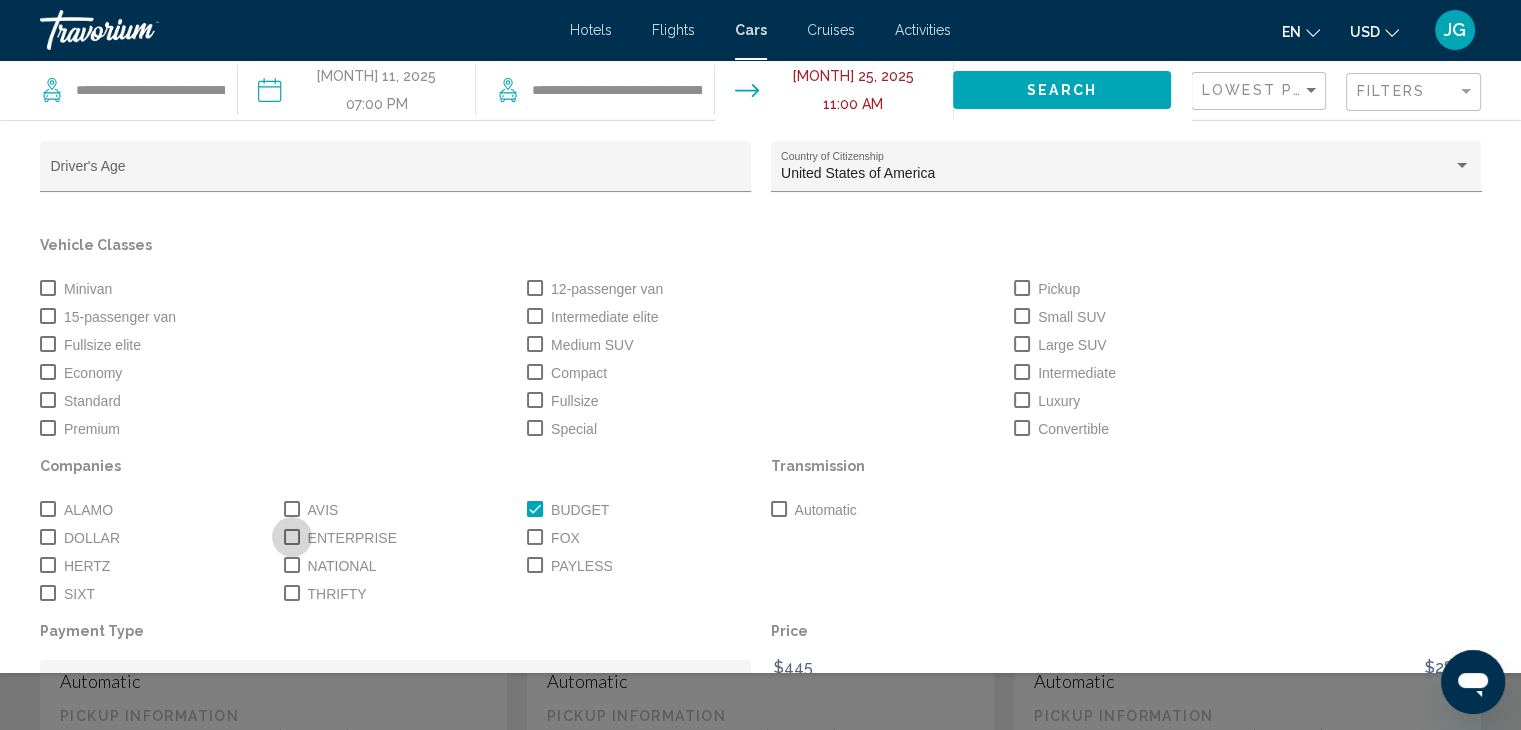 click at bounding box center [292, 537] 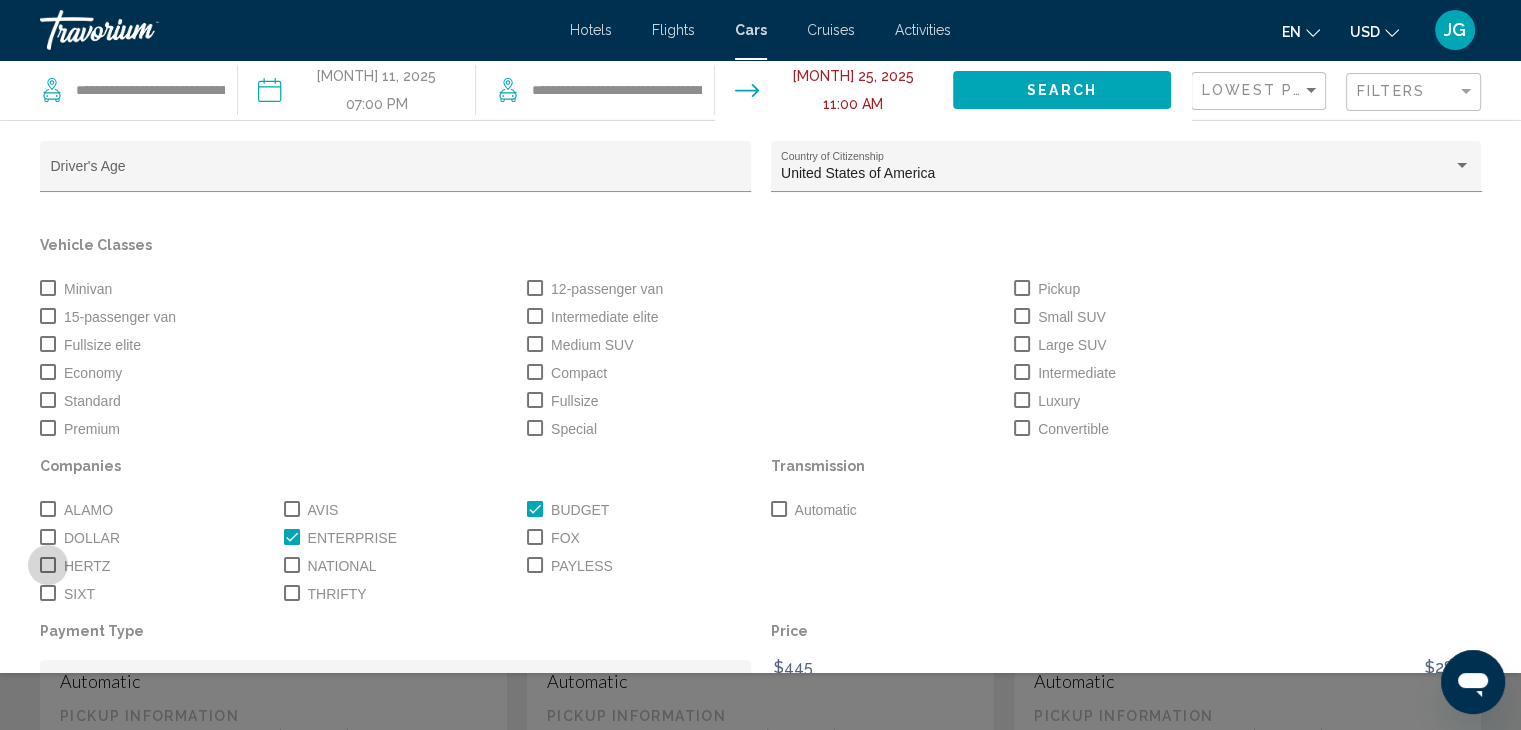 click at bounding box center (48, 565) 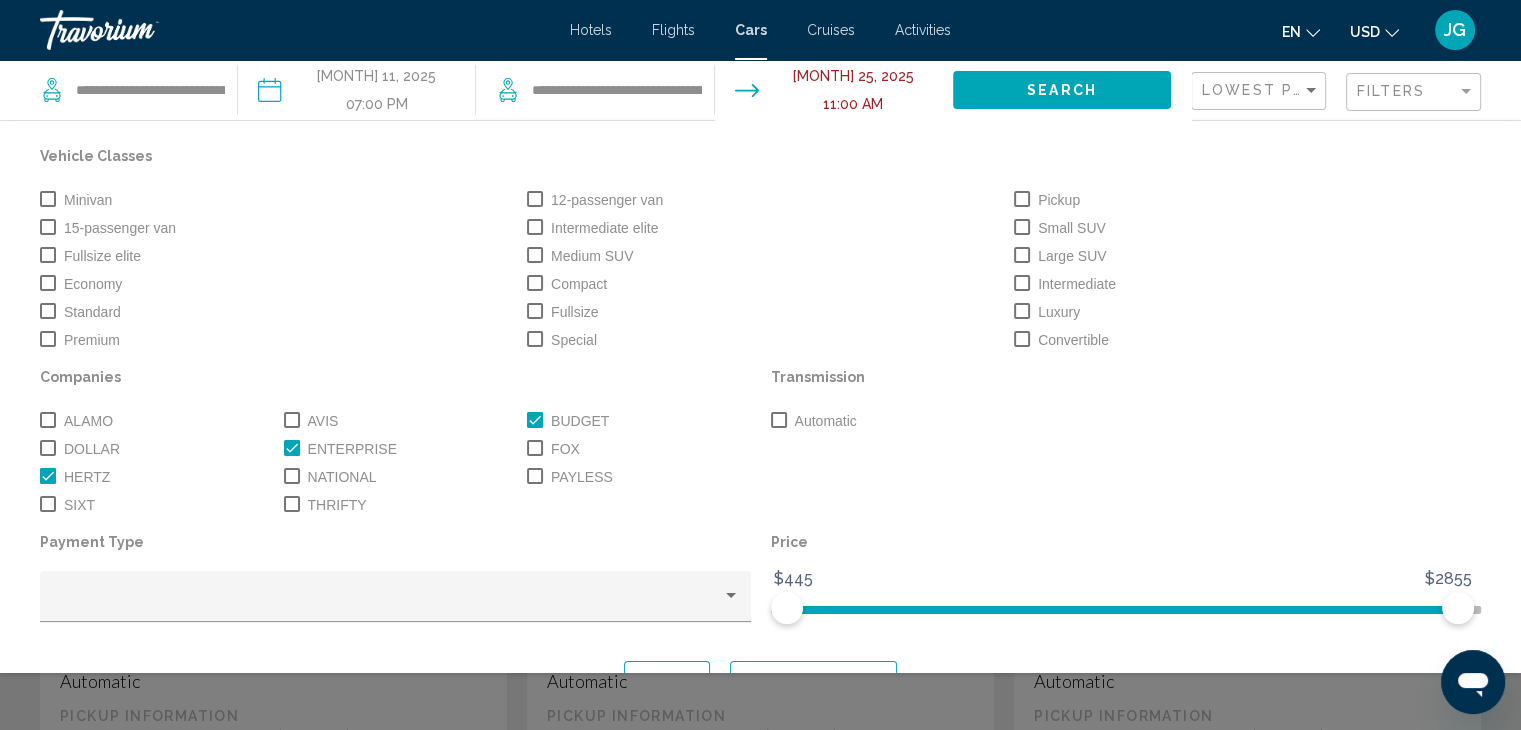 scroll, scrollTop: 136, scrollLeft: 0, axis: vertical 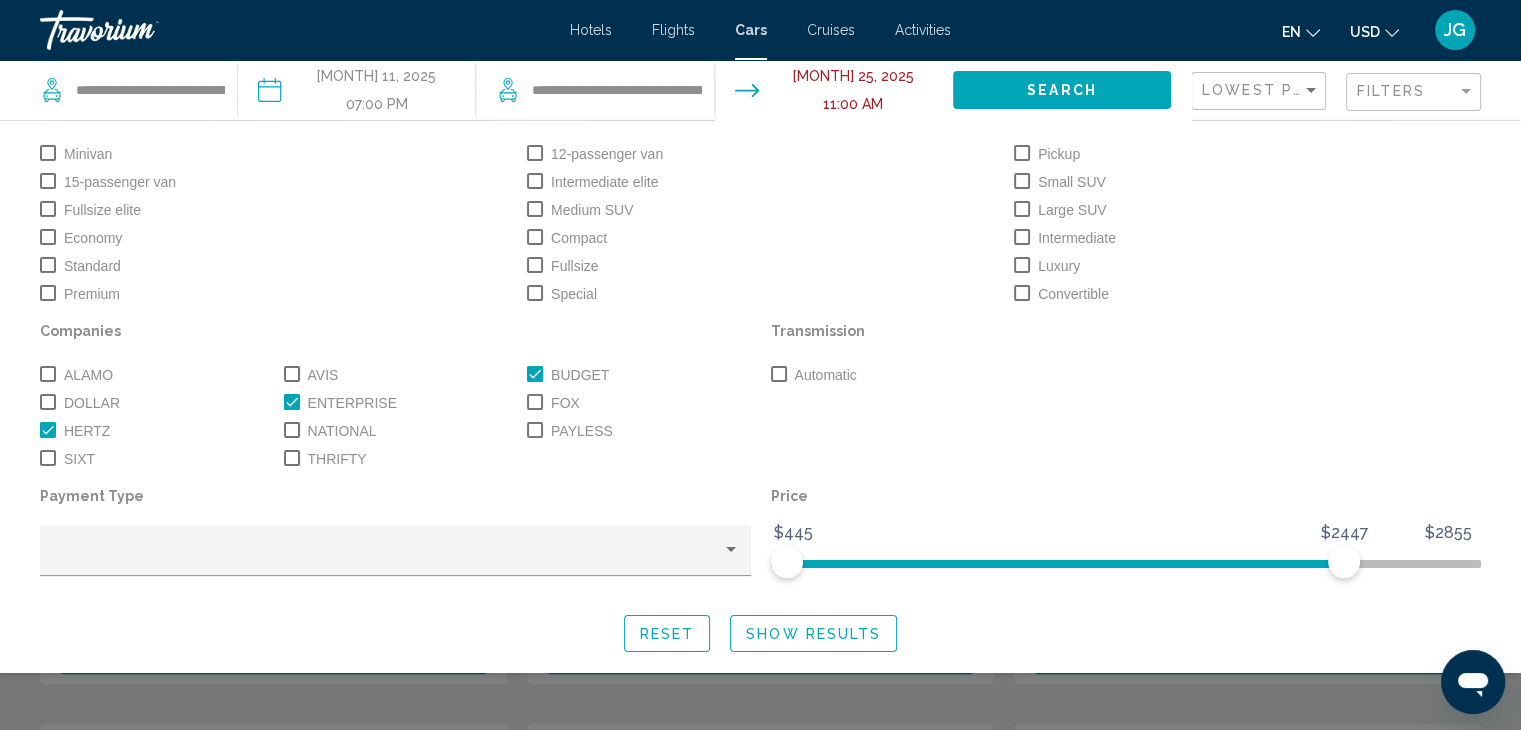 click on "Show Results" 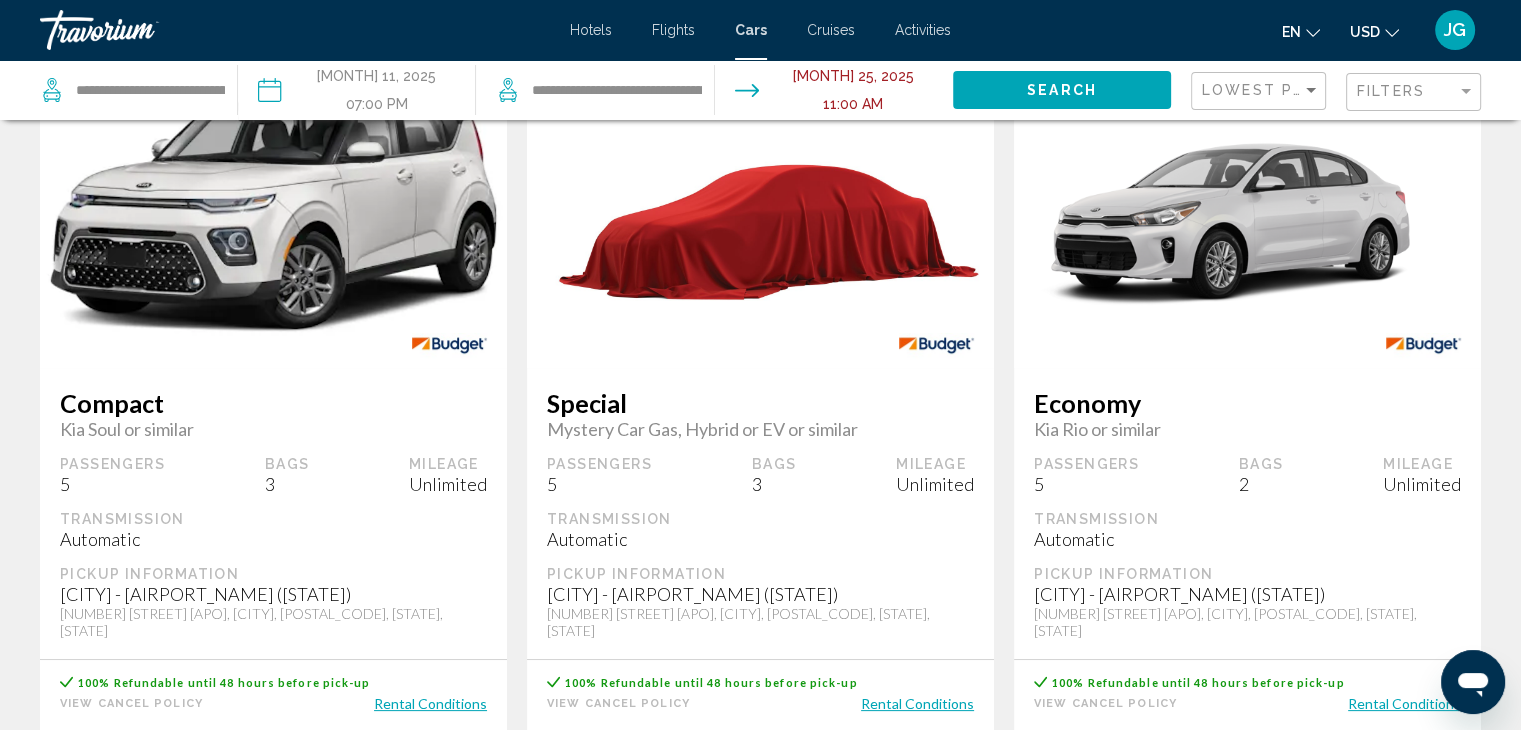 scroll, scrollTop: 0, scrollLeft: 0, axis: both 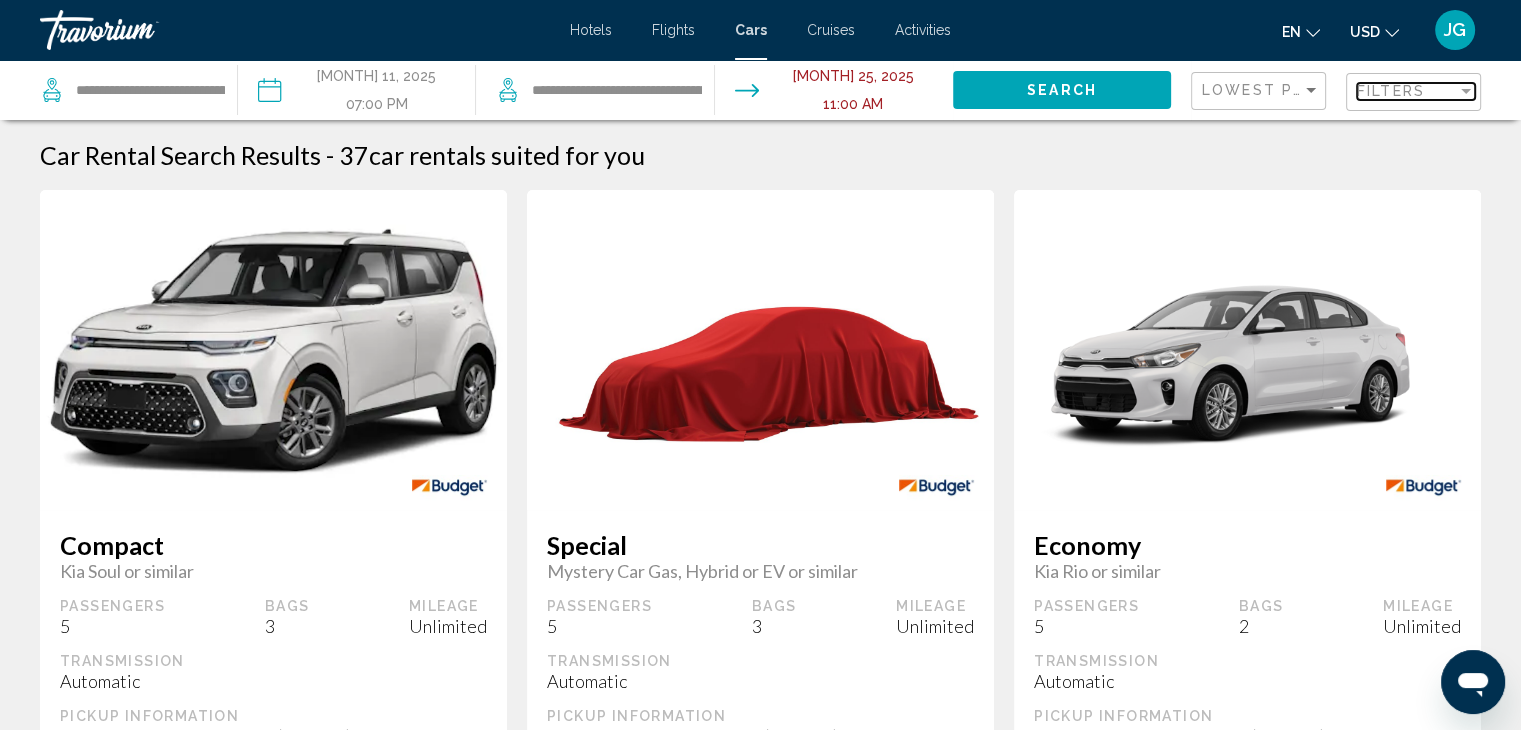 click on "Filters" at bounding box center (1407, 91) 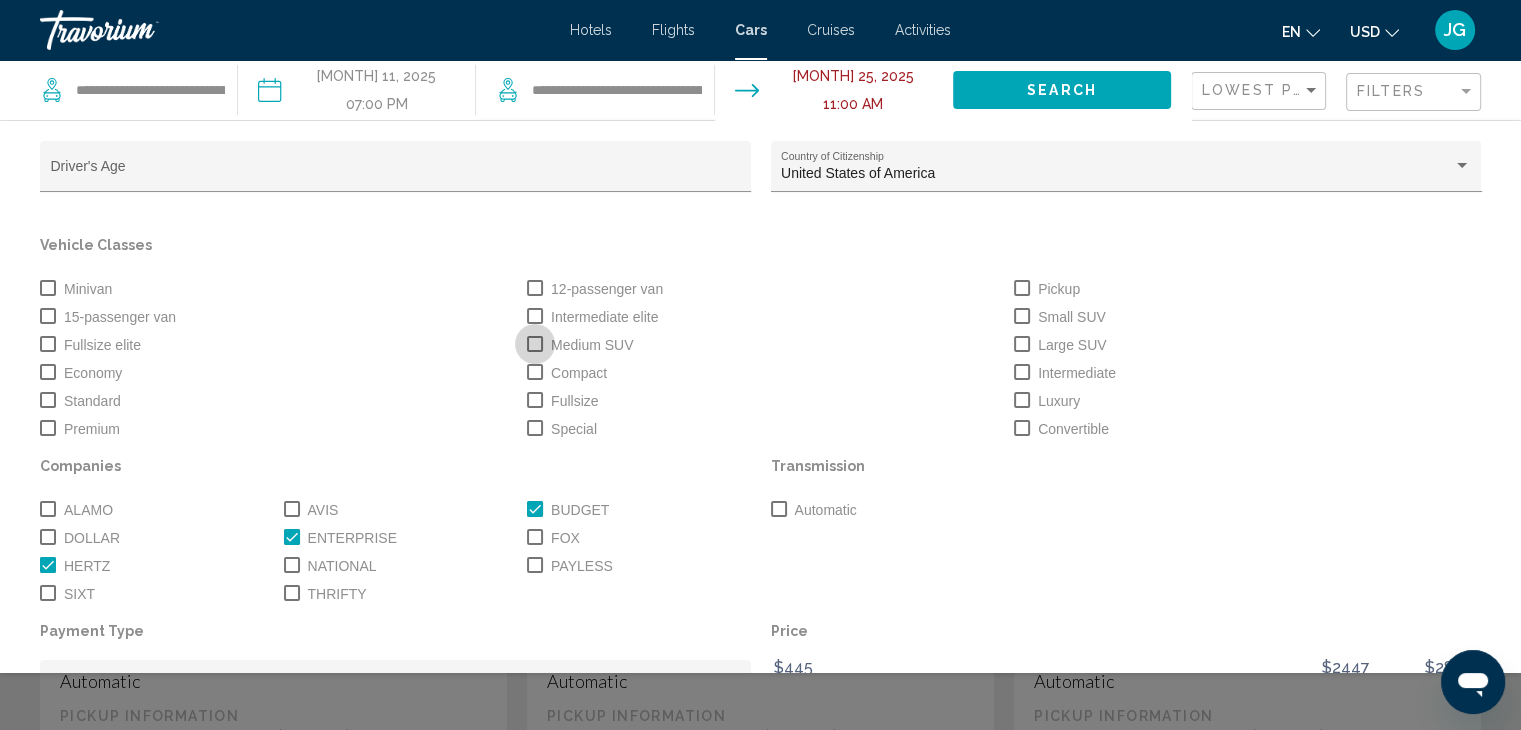 click at bounding box center (535, 344) 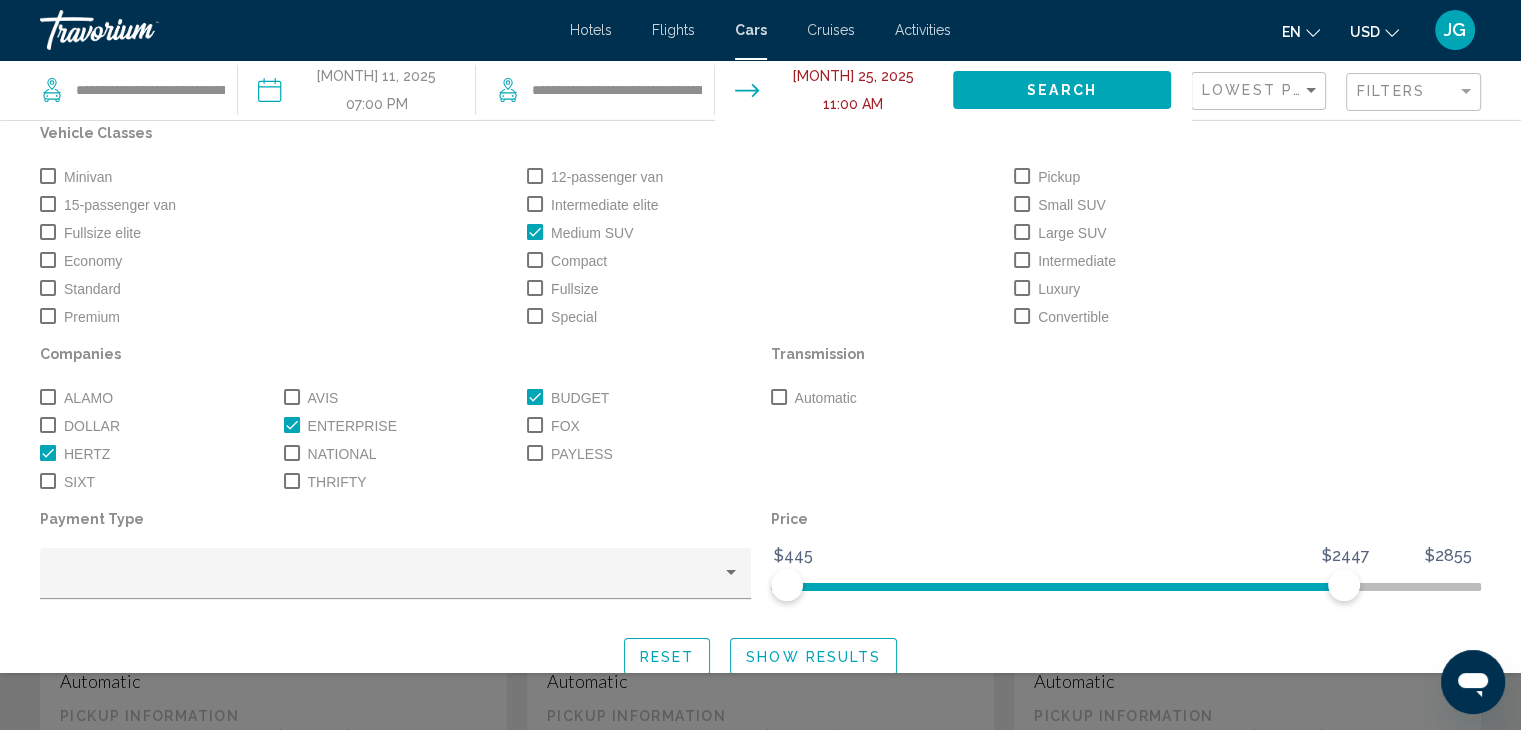 scroll, scrollTop: 136, scrollLeft: 0, axis: vertical 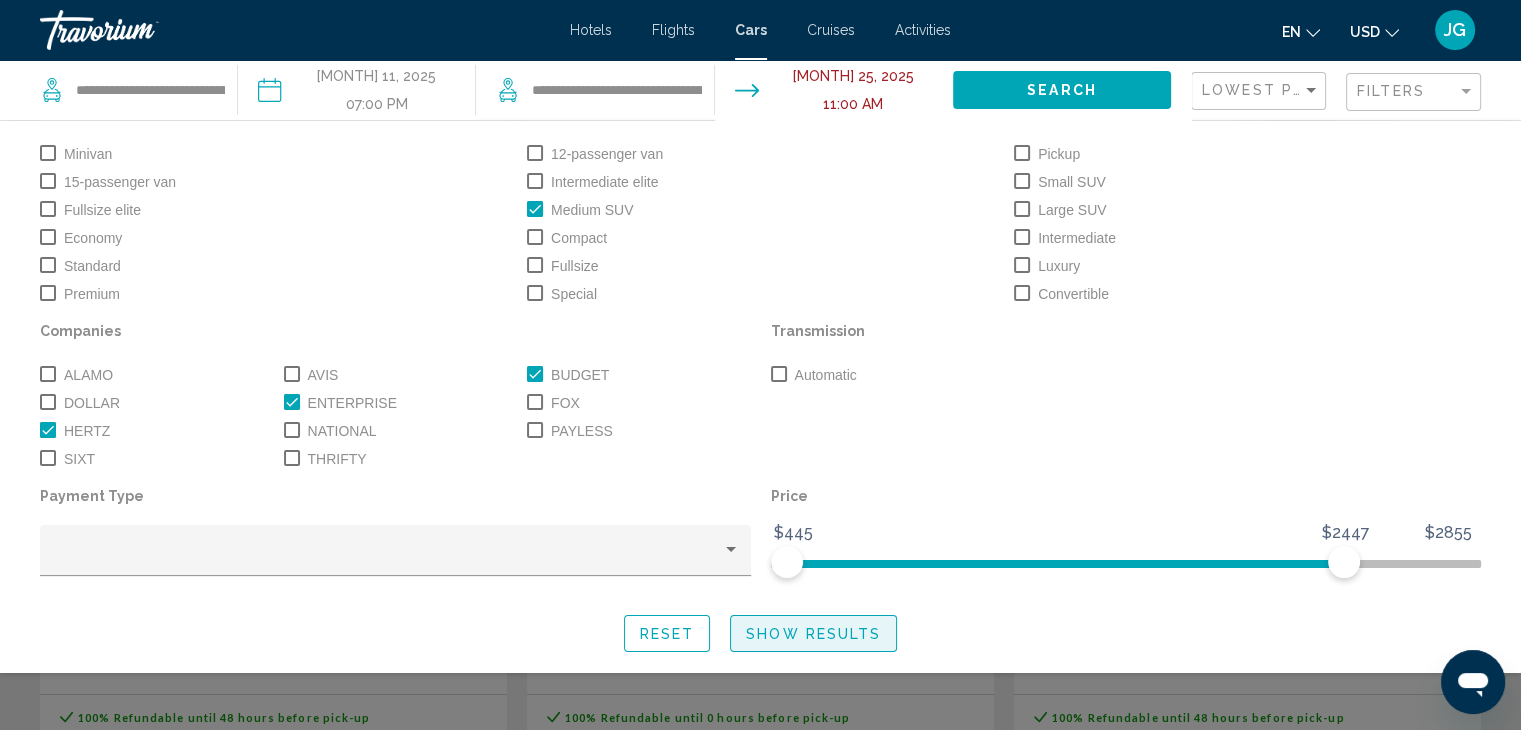 click on "Show Results" 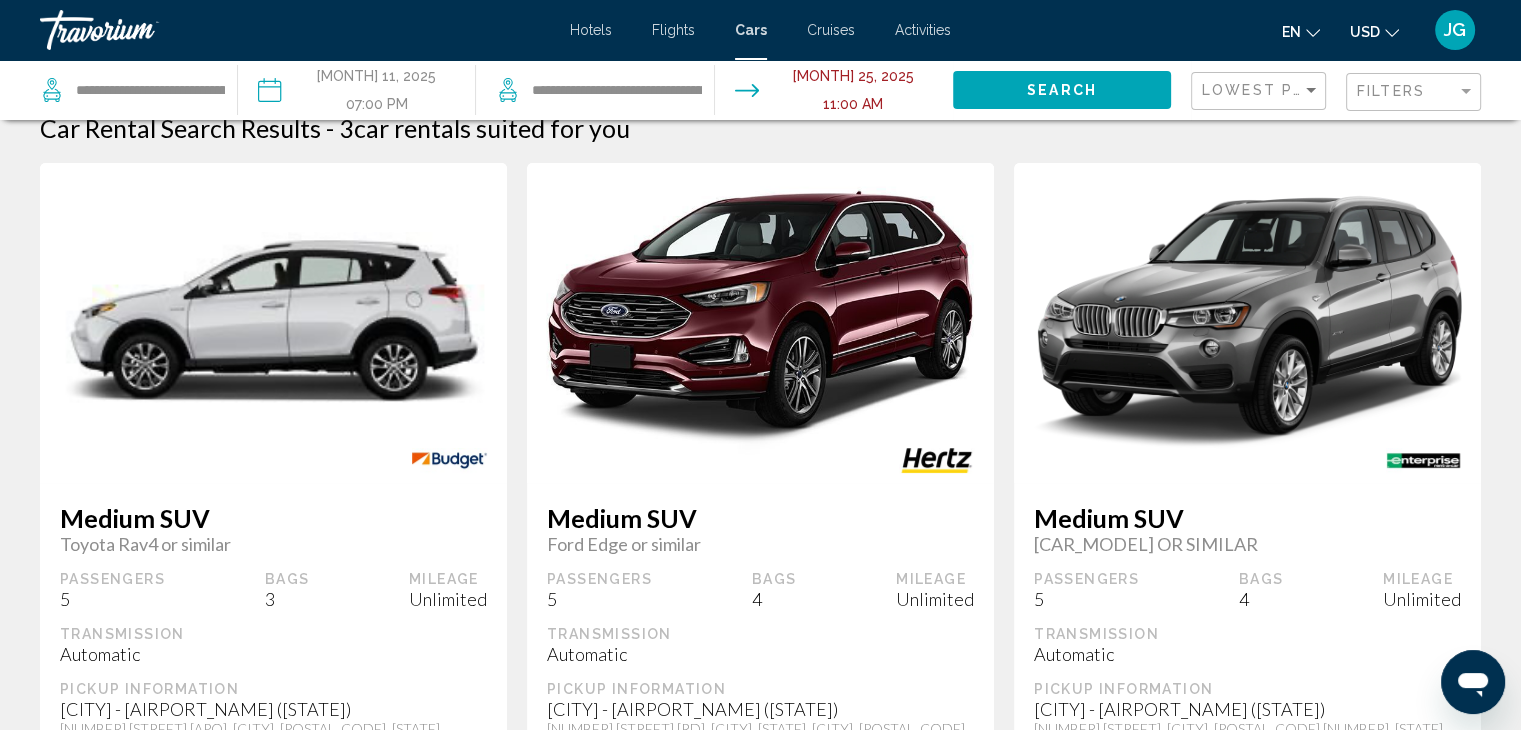 scroll, scrollTop: 0, scrollLeft: 0, axis: both 